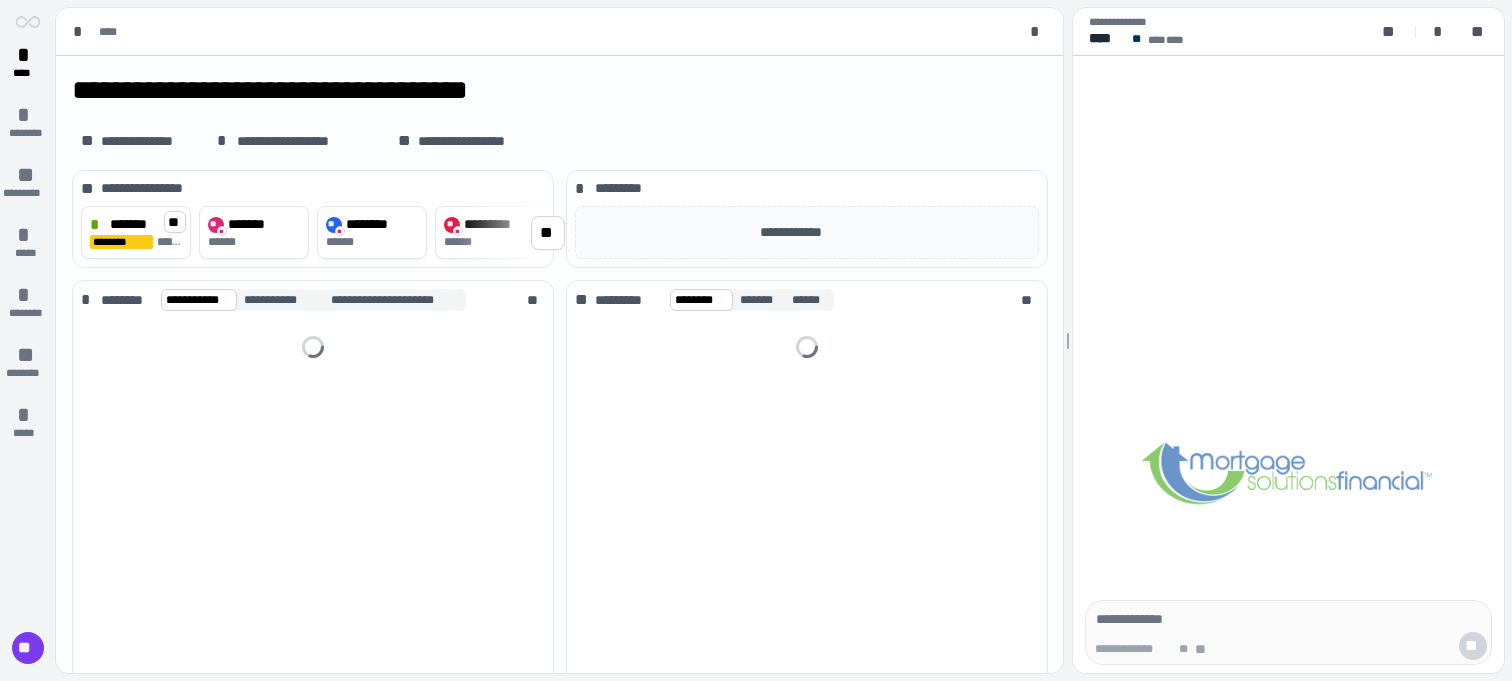 scroll, scrollTop: 0, scrollLeft: 0, axis: both 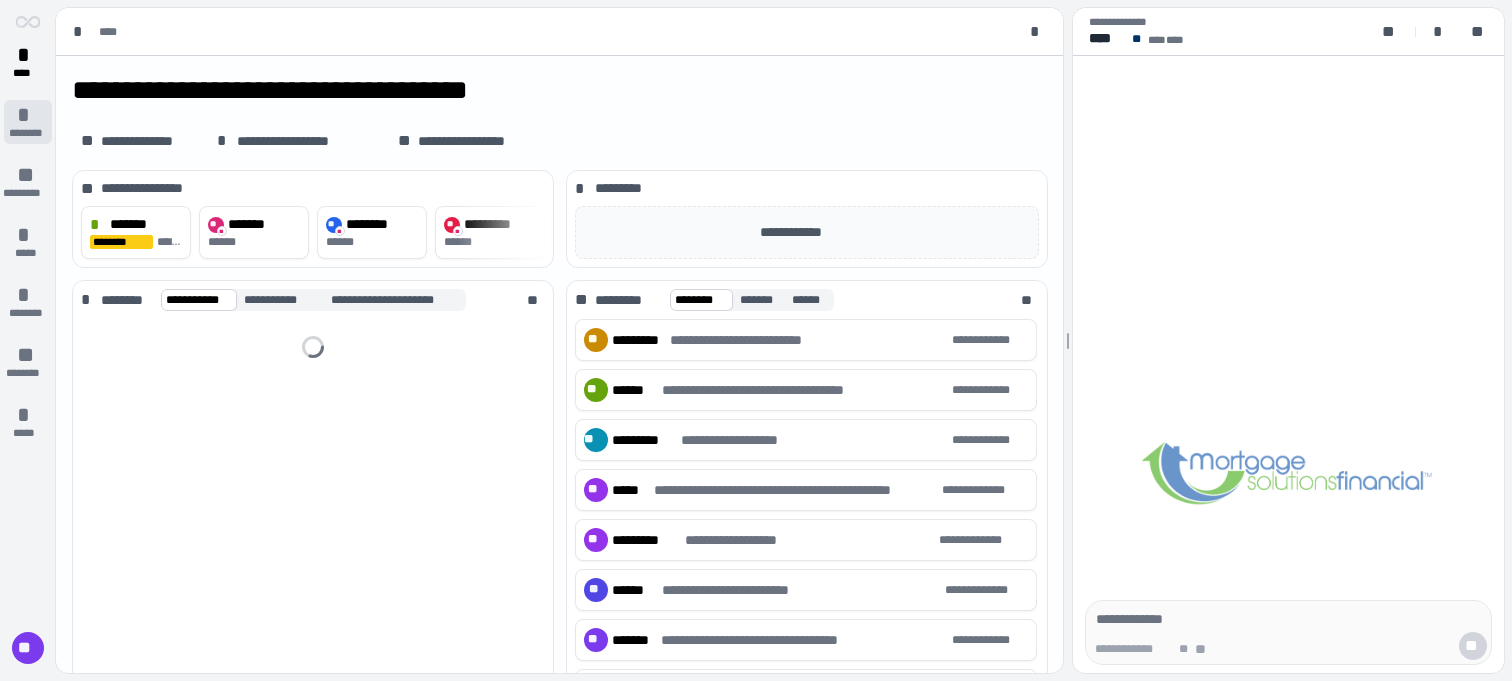 click on "*" at bounding box center (28, 115) 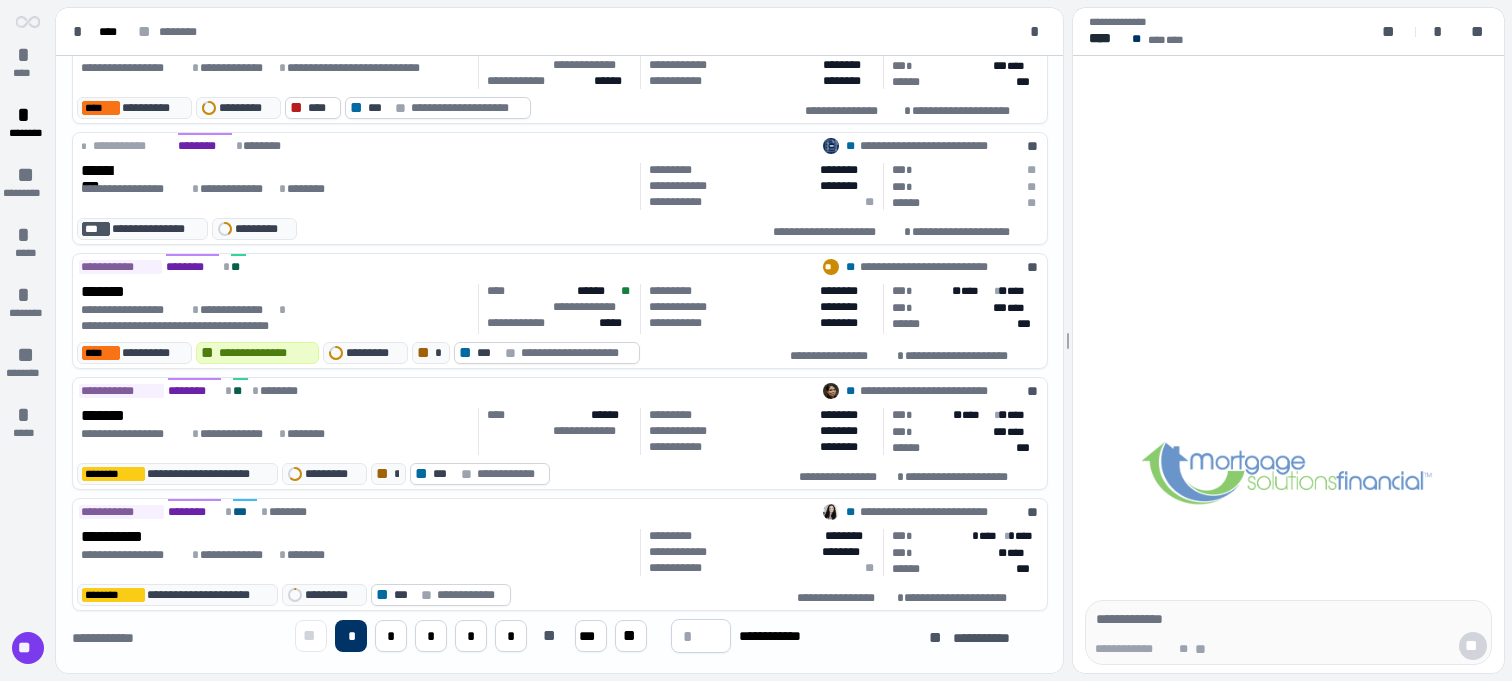 scroll, scrollTop: 0, scrollLeft: 0, axis: both 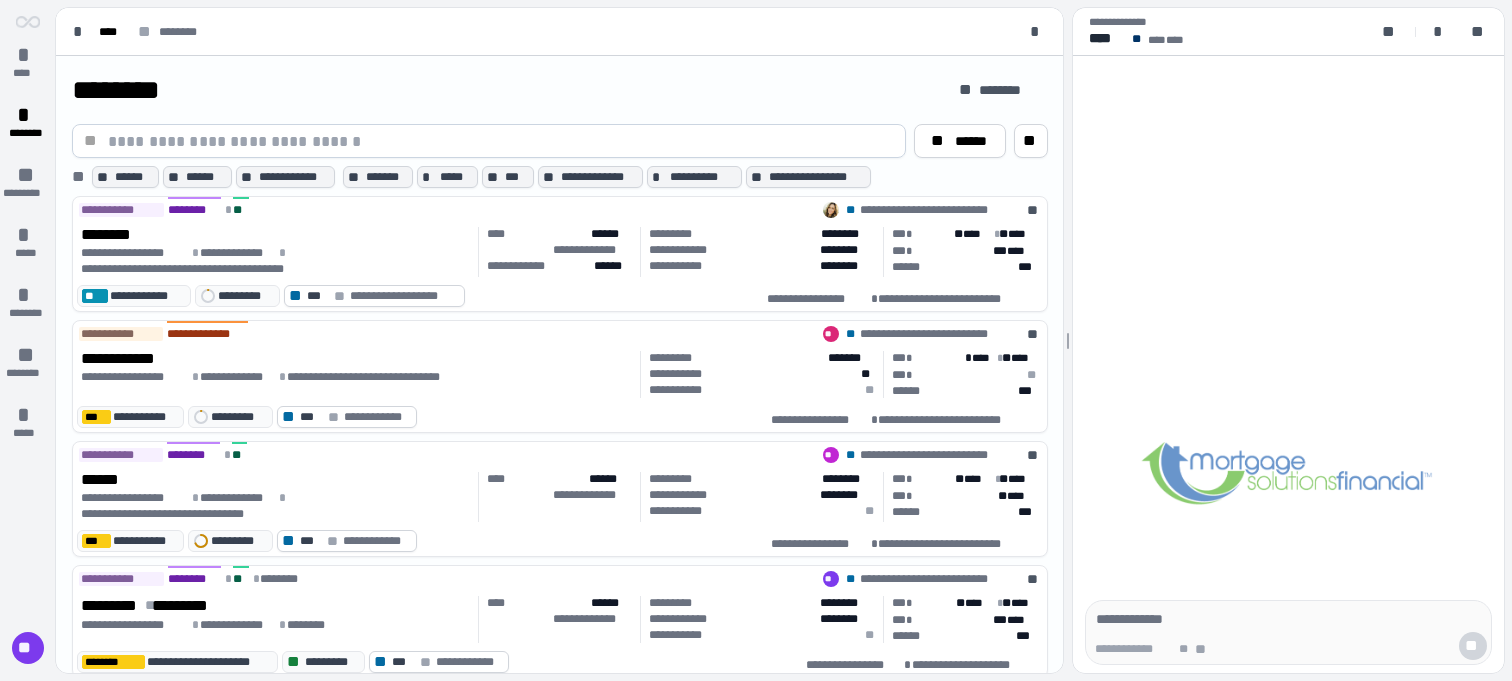 click at bounding box center (501, 141) 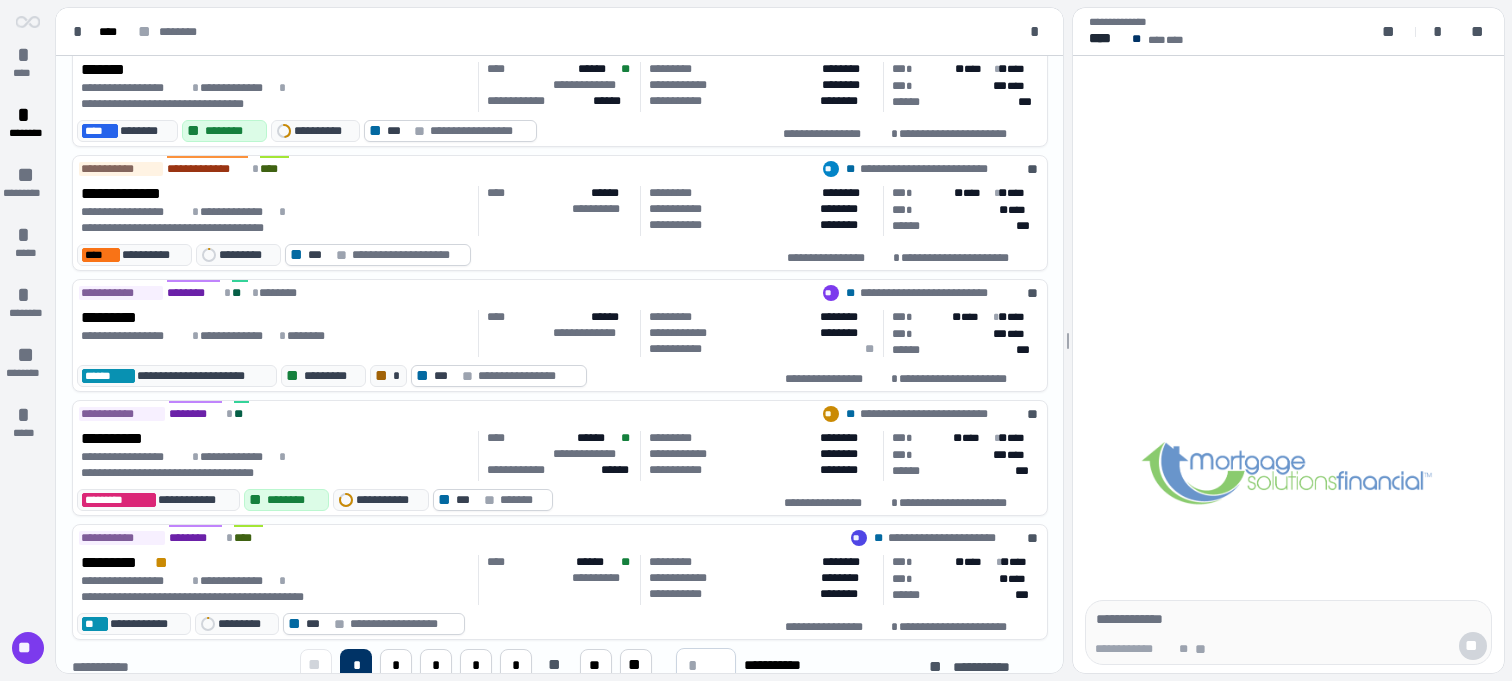 scroll, scrollTop: 811, scrollLeft: 0, axis: vertical 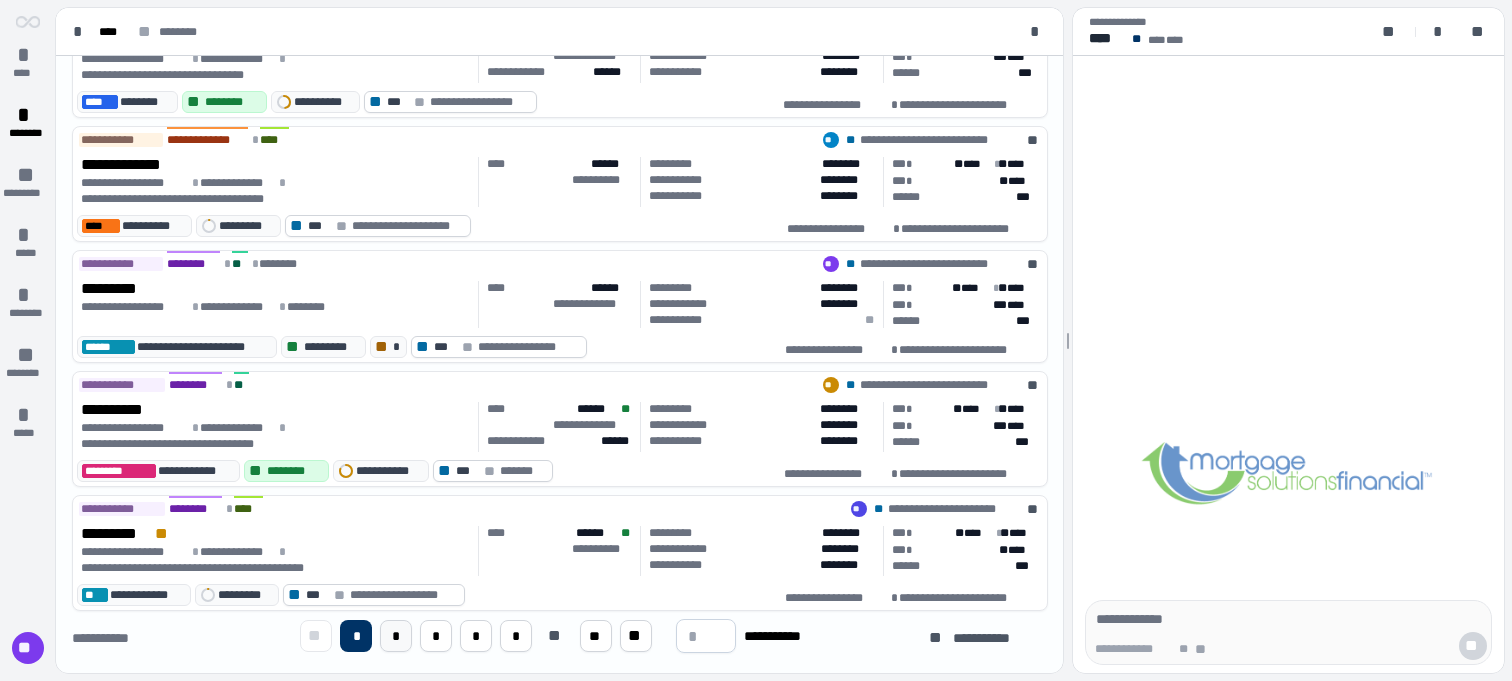 click on "*" at bounding box center [396, 636] 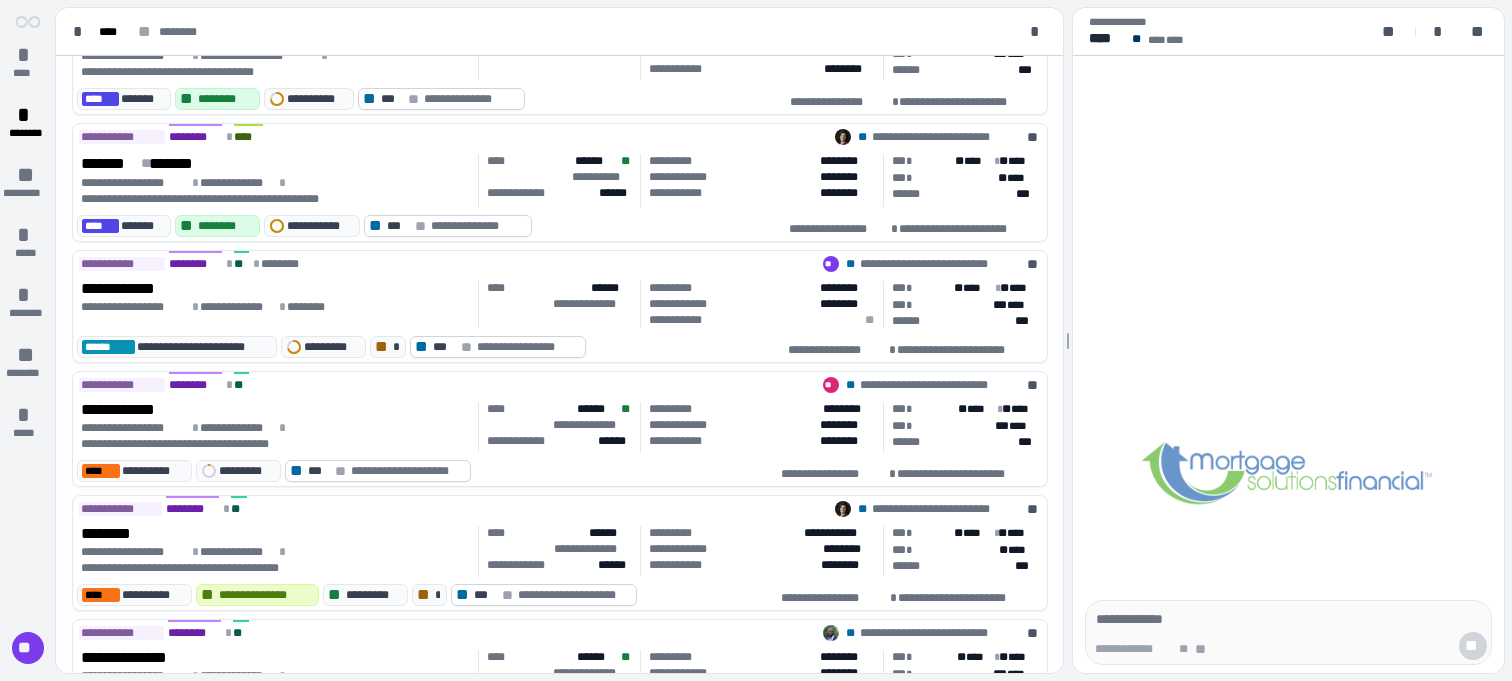 scroll, scrollTop: 0, scrollLeft: 0, axis: both 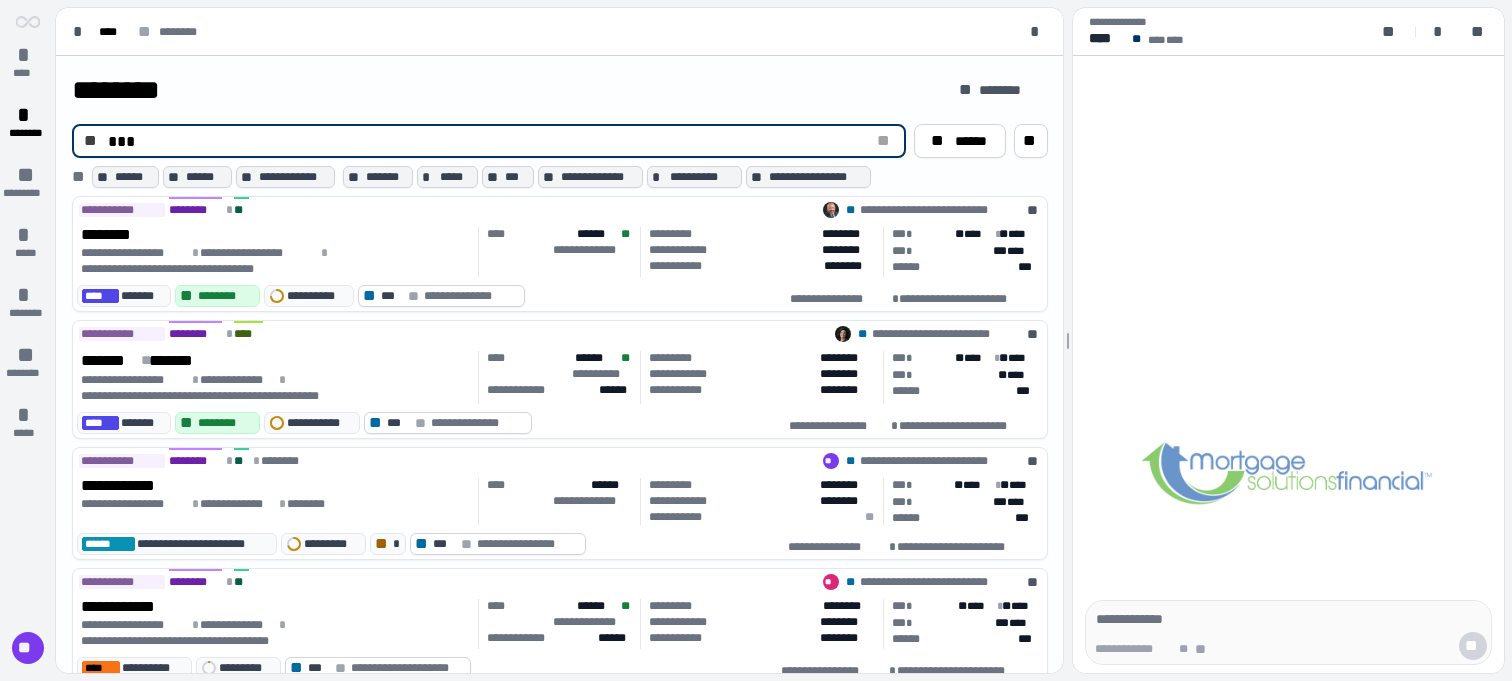 click on "***" at bounding box center (484, 141) 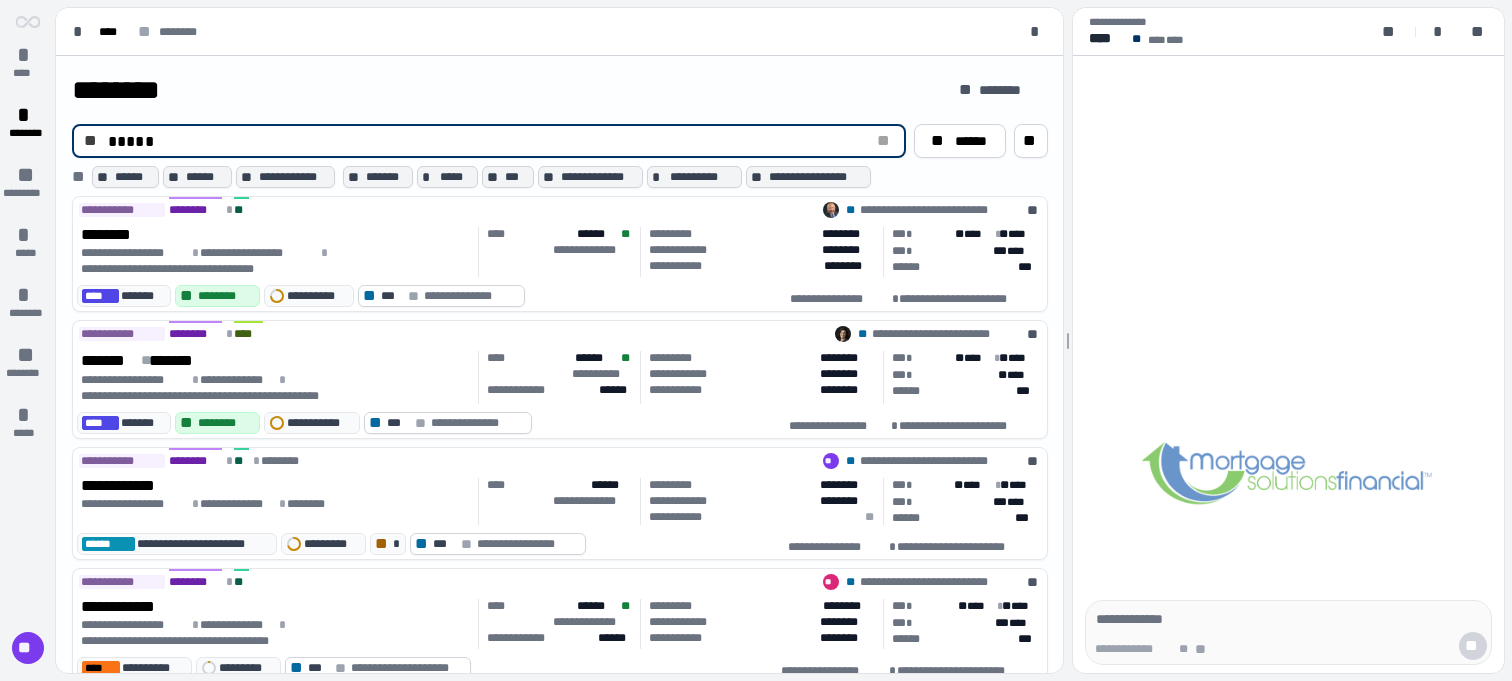 type on "*****" 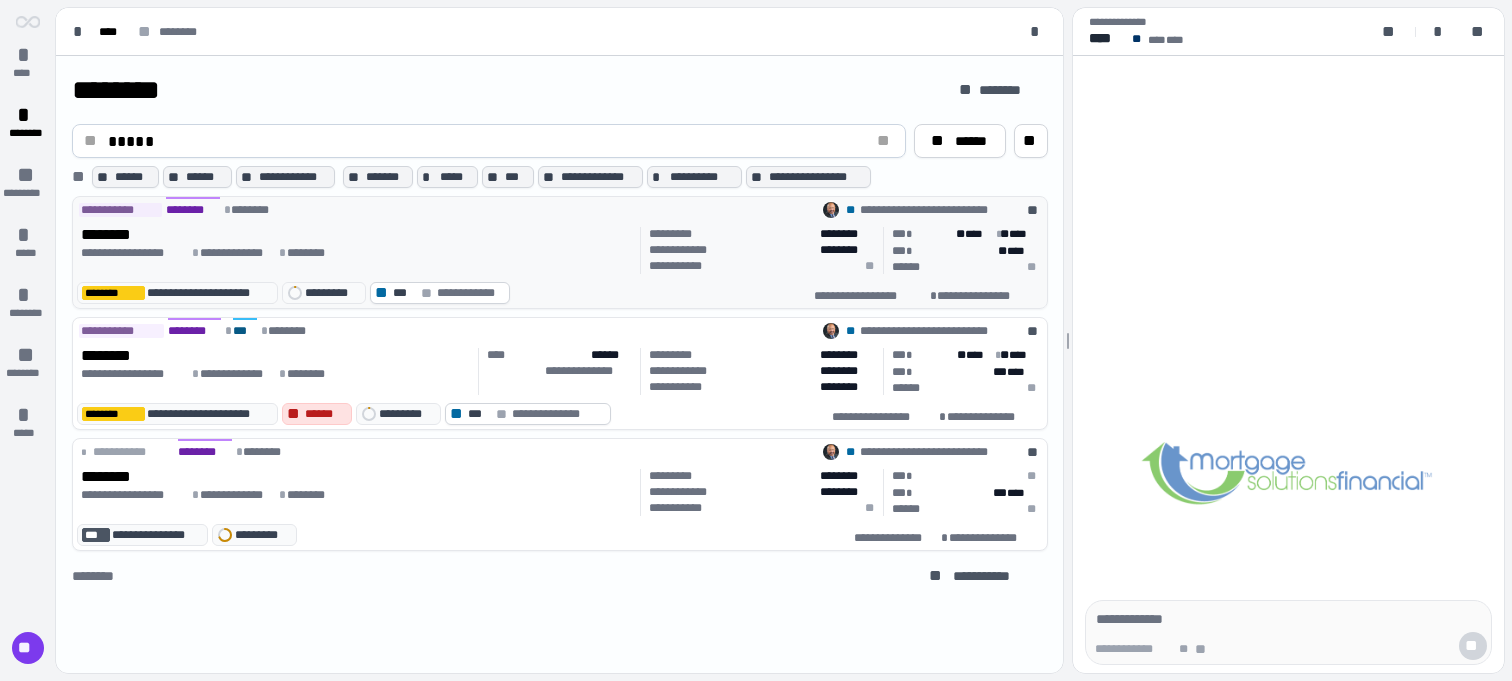 click on "********" at bounding box center (357, 235) 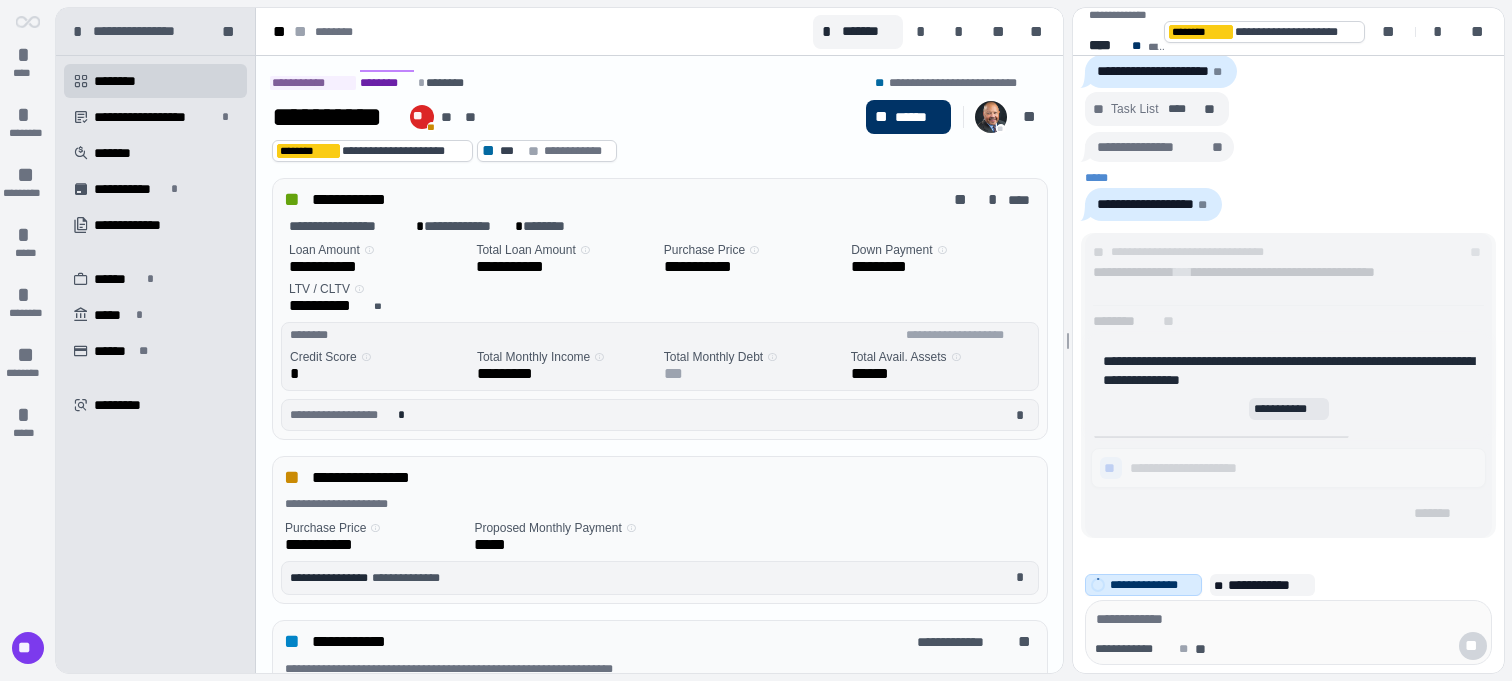 click on "**********" at bounding box center (334, 117) 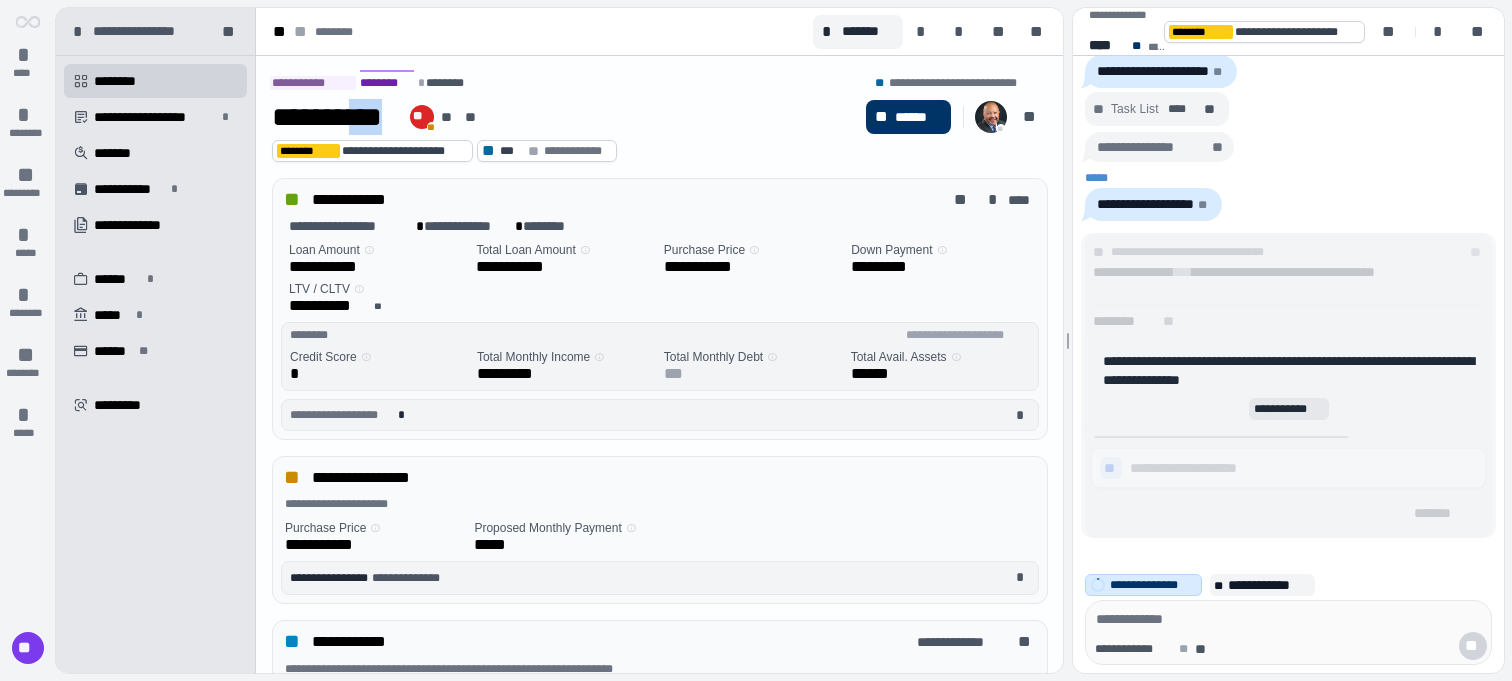 click on "**********" at bounding box center (334, 117) 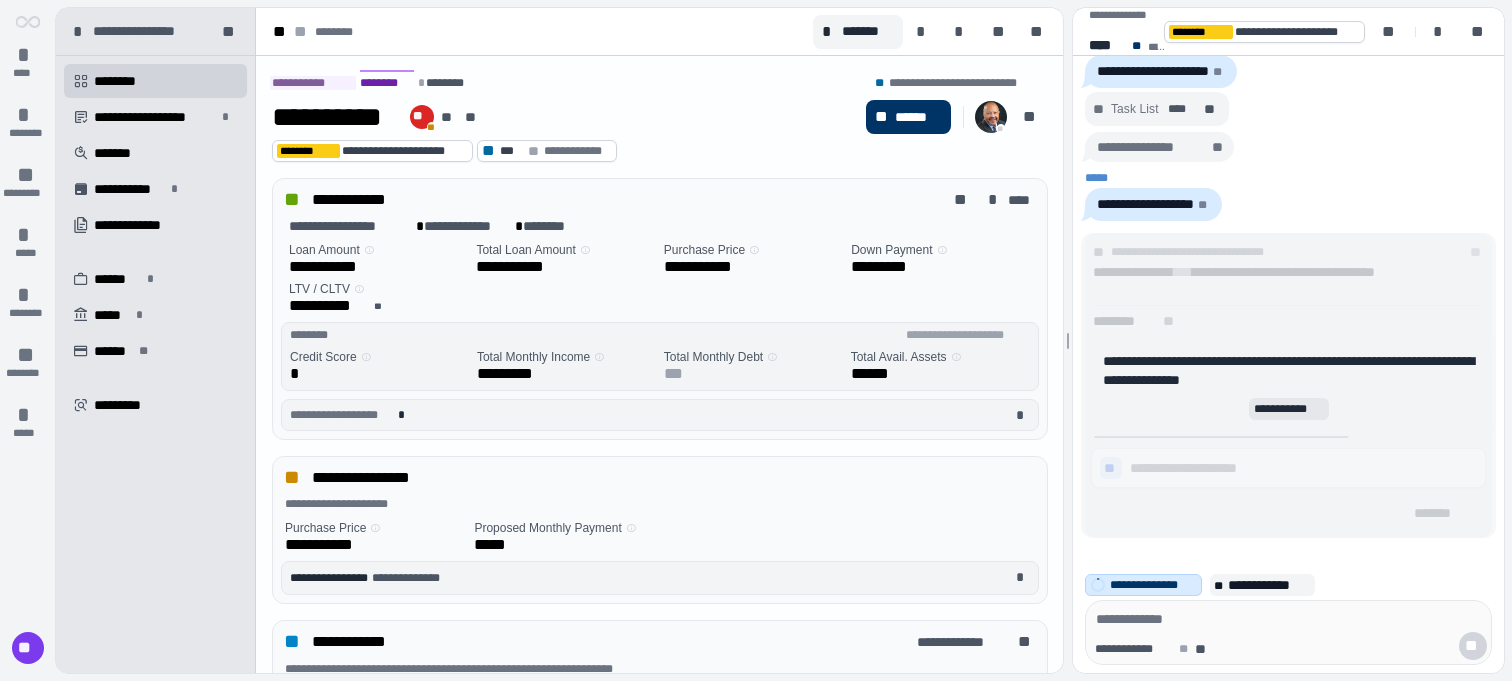 click on "**********" at bounding box center [334, 117] 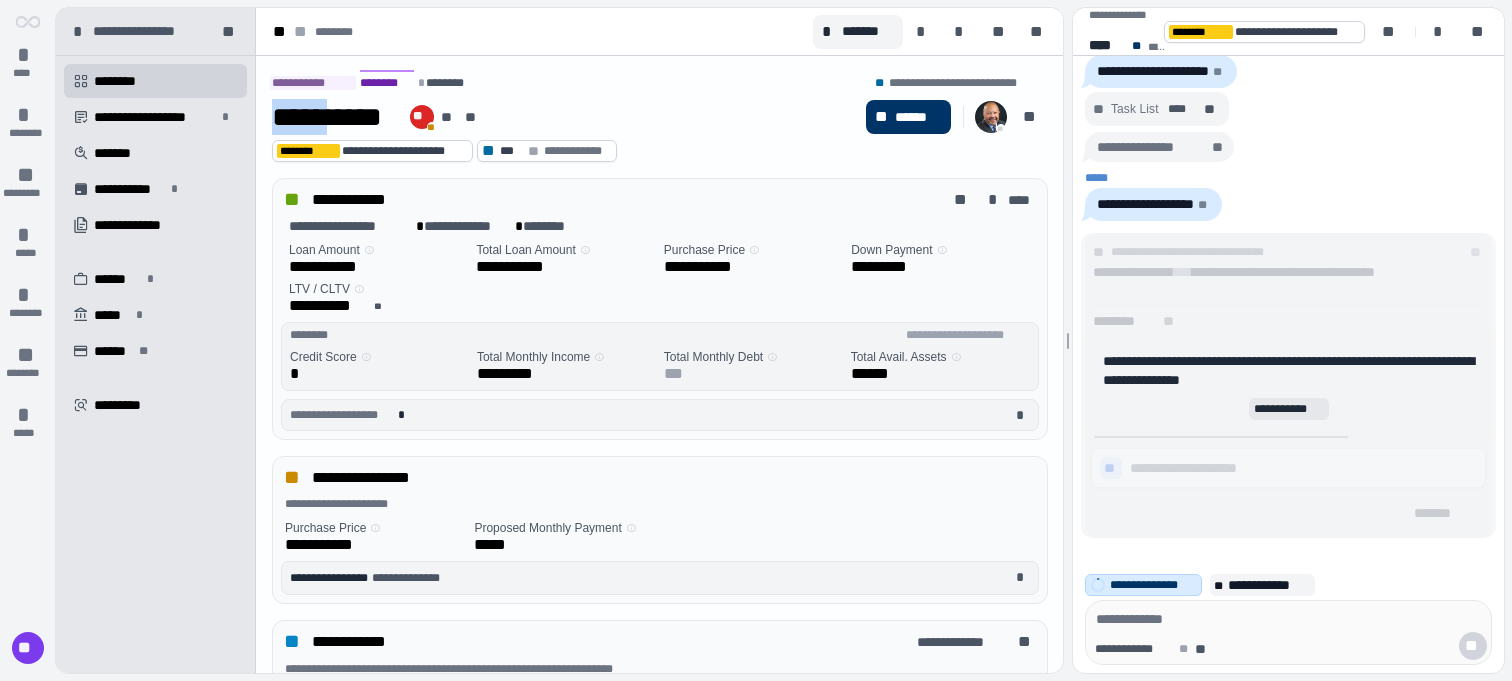 click on "**********" at bounding box center [334, 117] 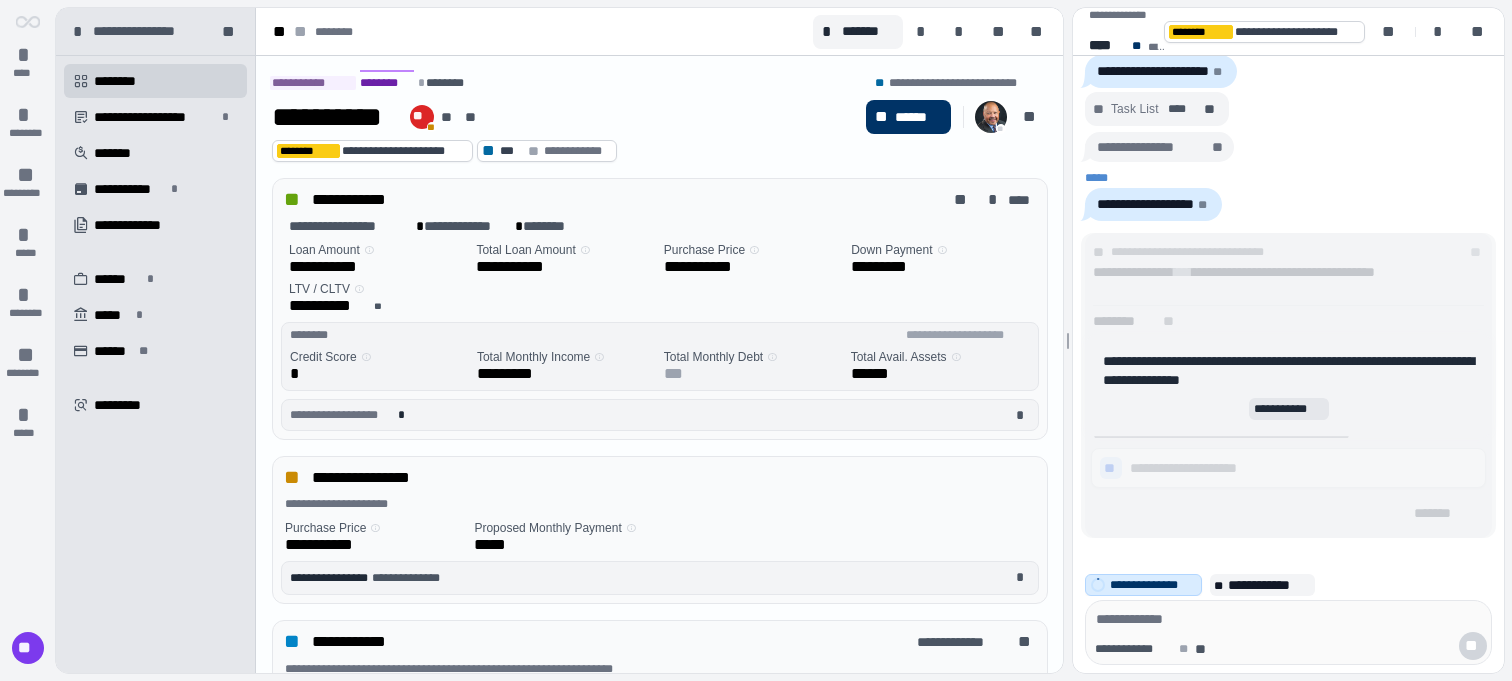 click on "**********" at bounding box center [334, 117] 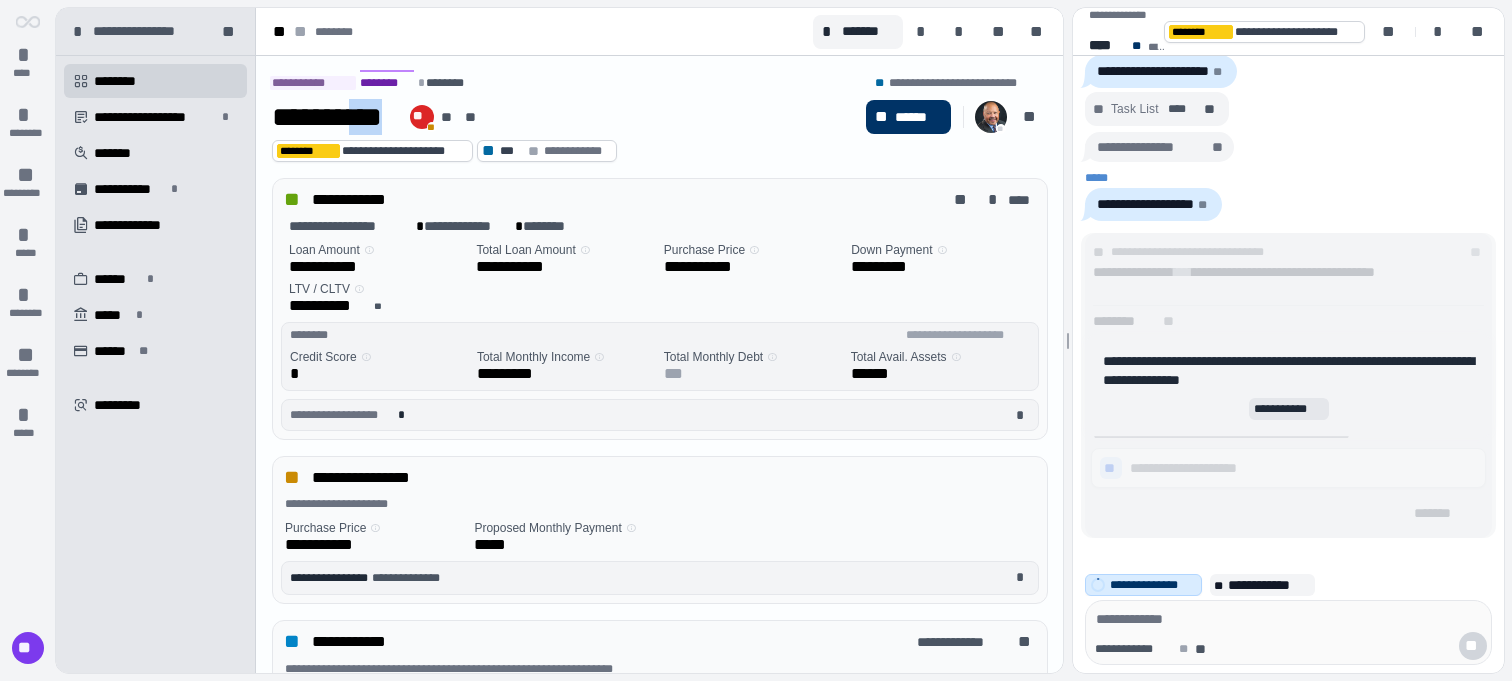 click on "**********" at bounding box center (334, 117) 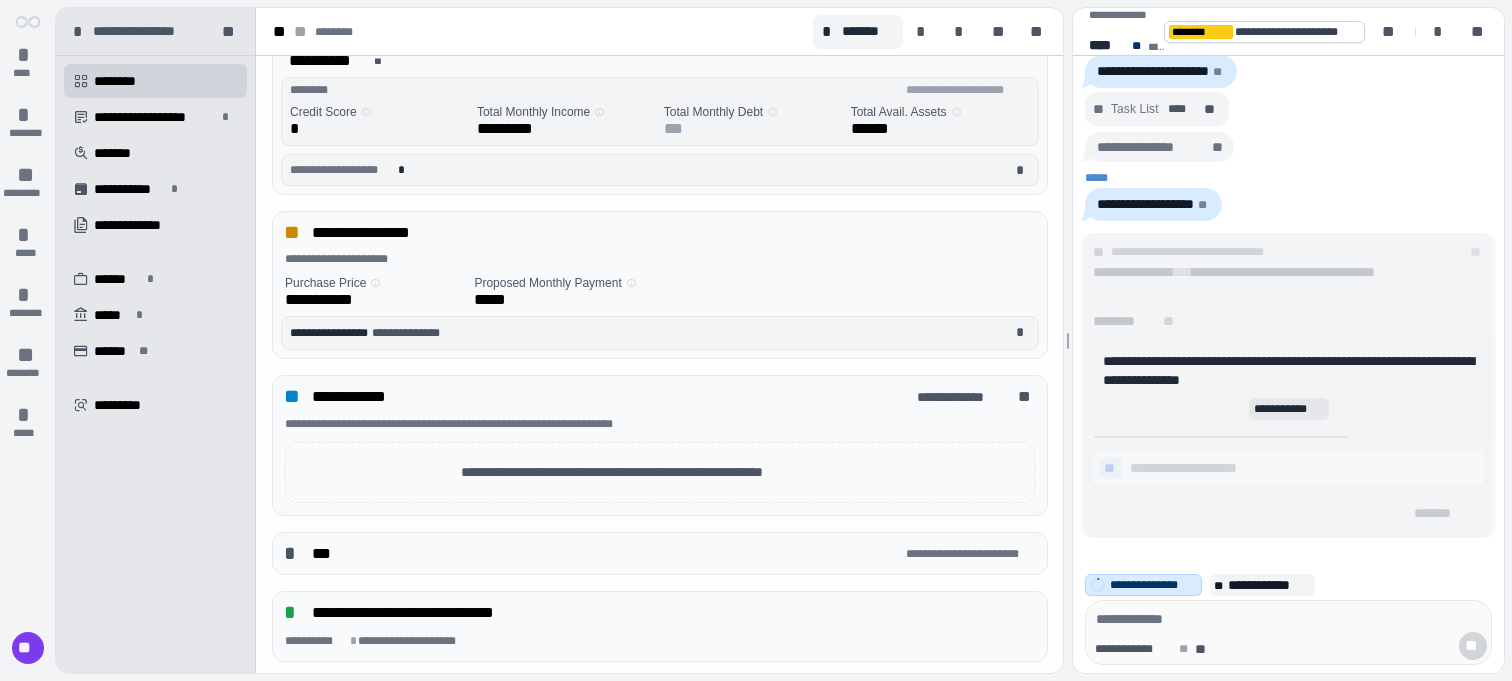 scroll, scrollTop: 352, scrollLeft: 0, axis: vertical 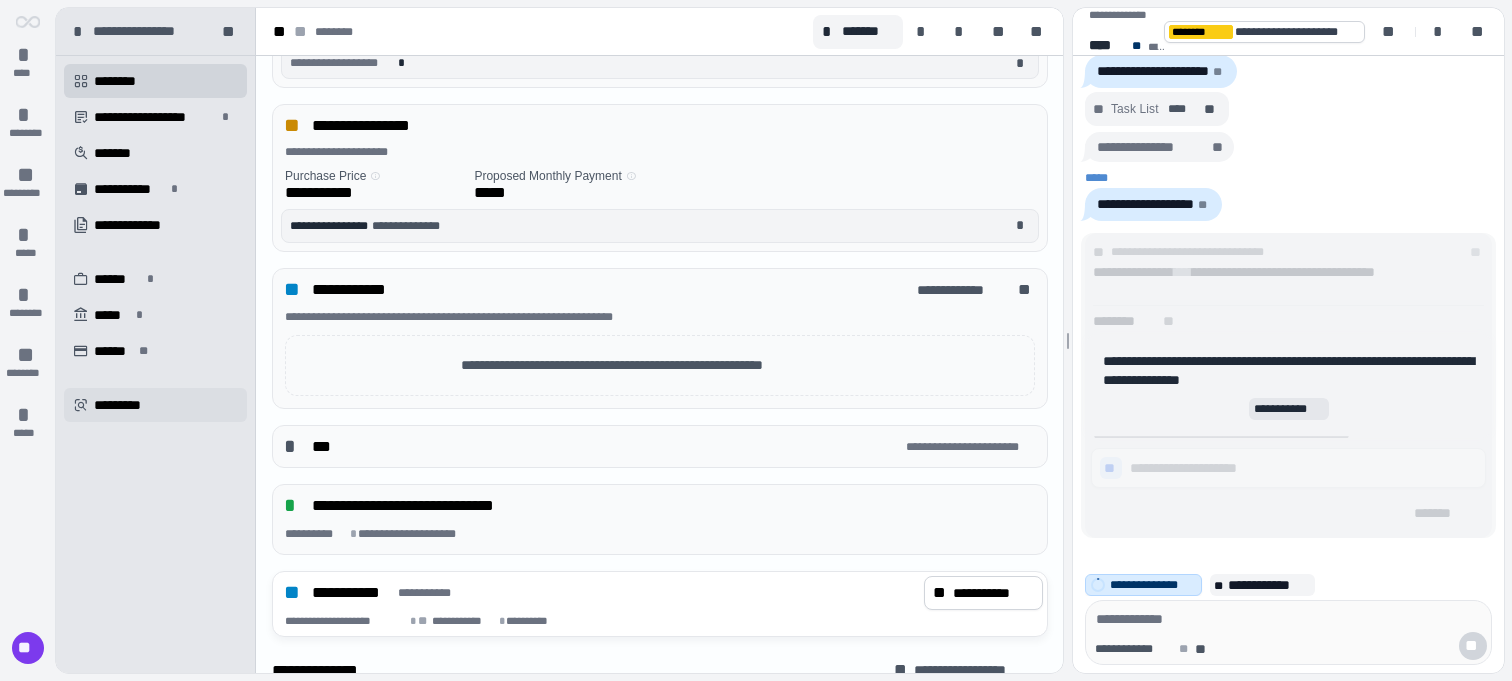 click on " *********" at bounding box center (155, 405) 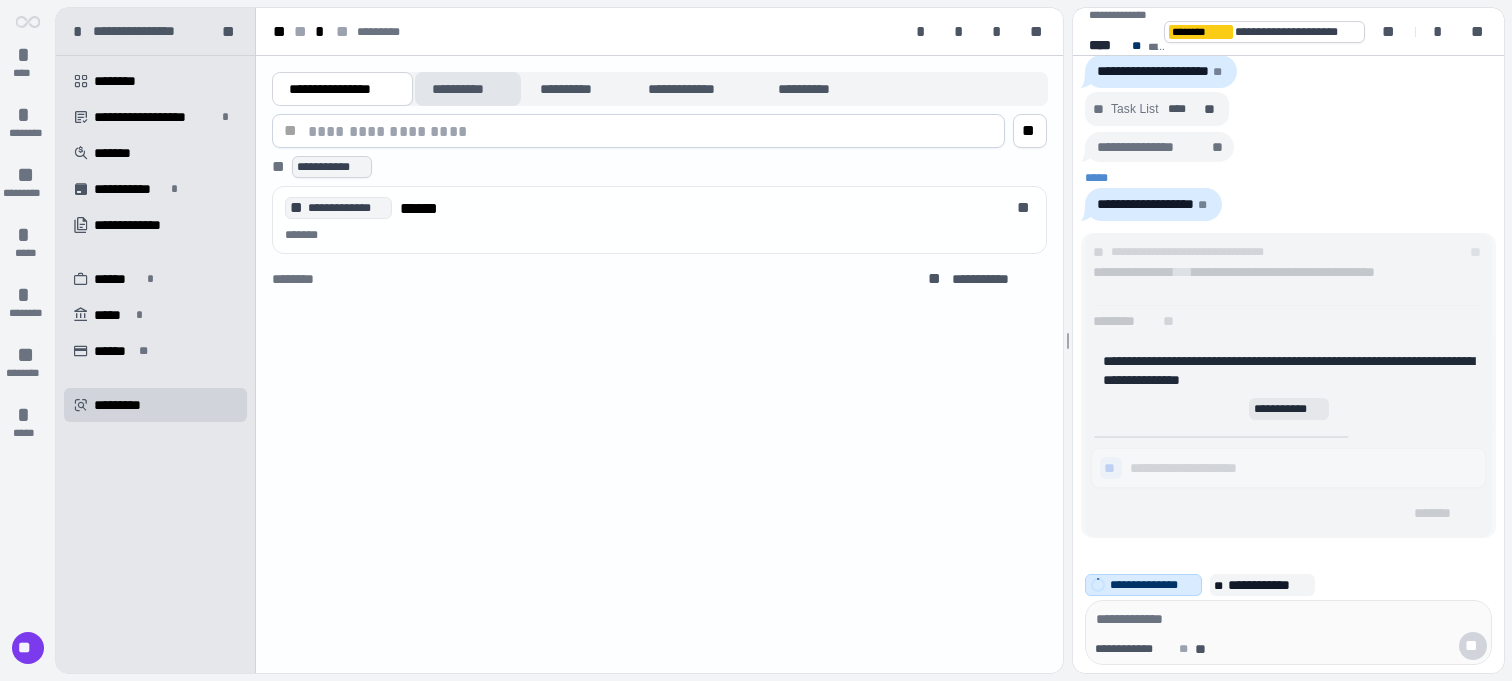 click on "**********" at bounding box center [468, 89] 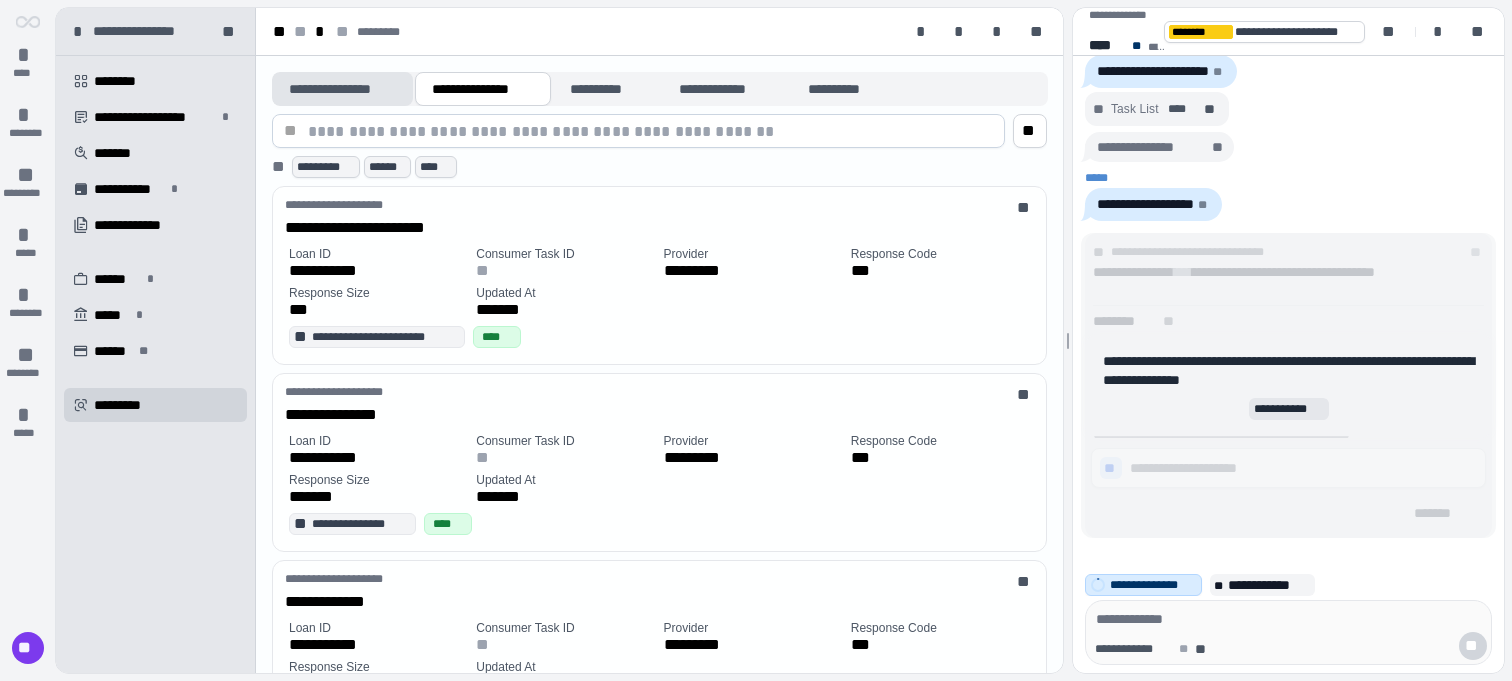 click on "**********" at bounding box center [342, 89] 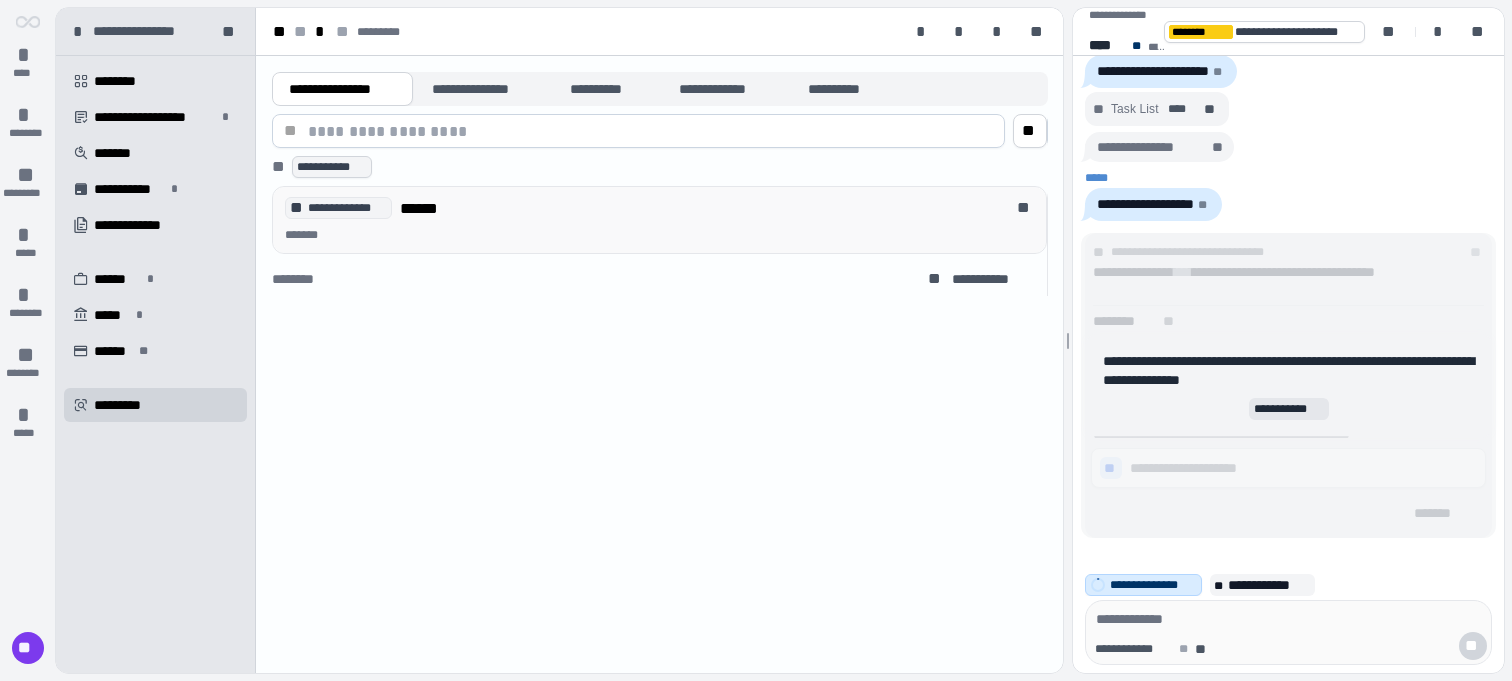 click on "**********" at bounding box center [644, 208] 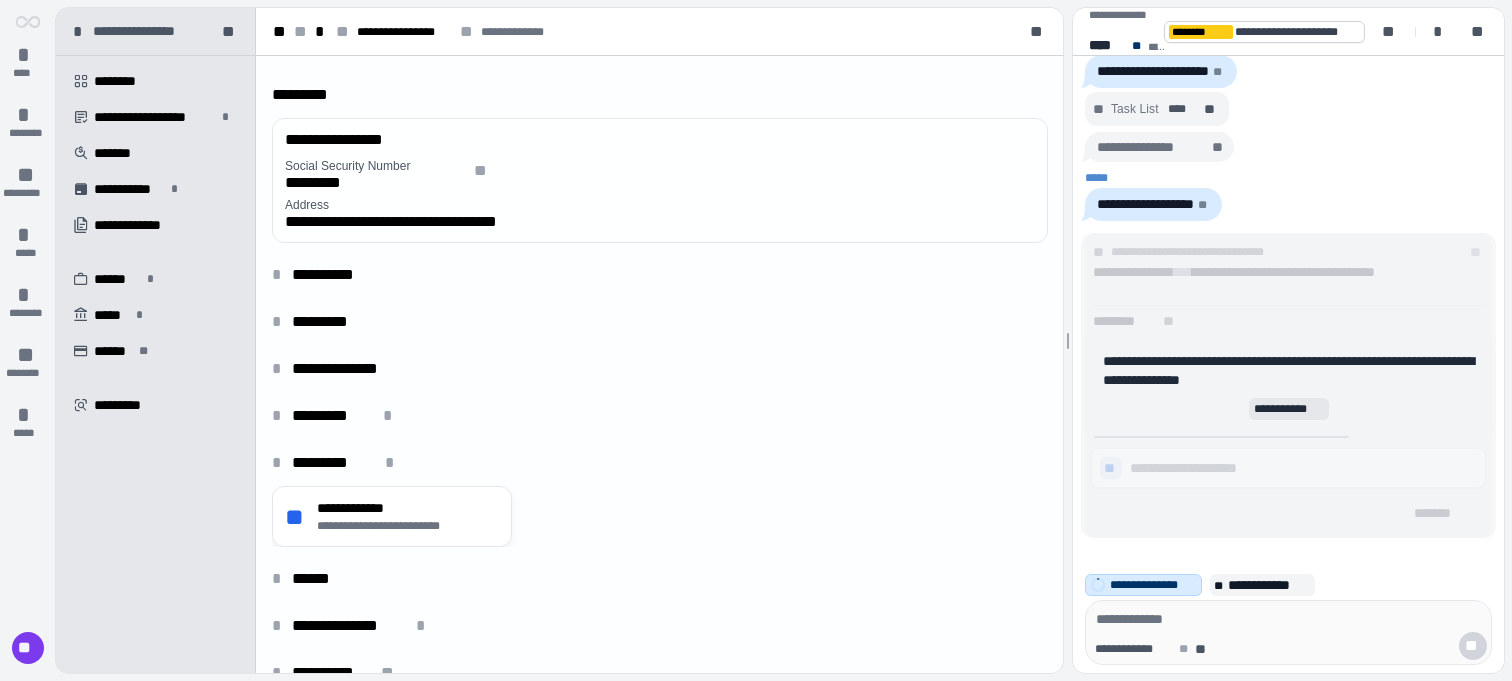 scroll, scrollTop: 96, scrollLeft: 0, axis: vertical 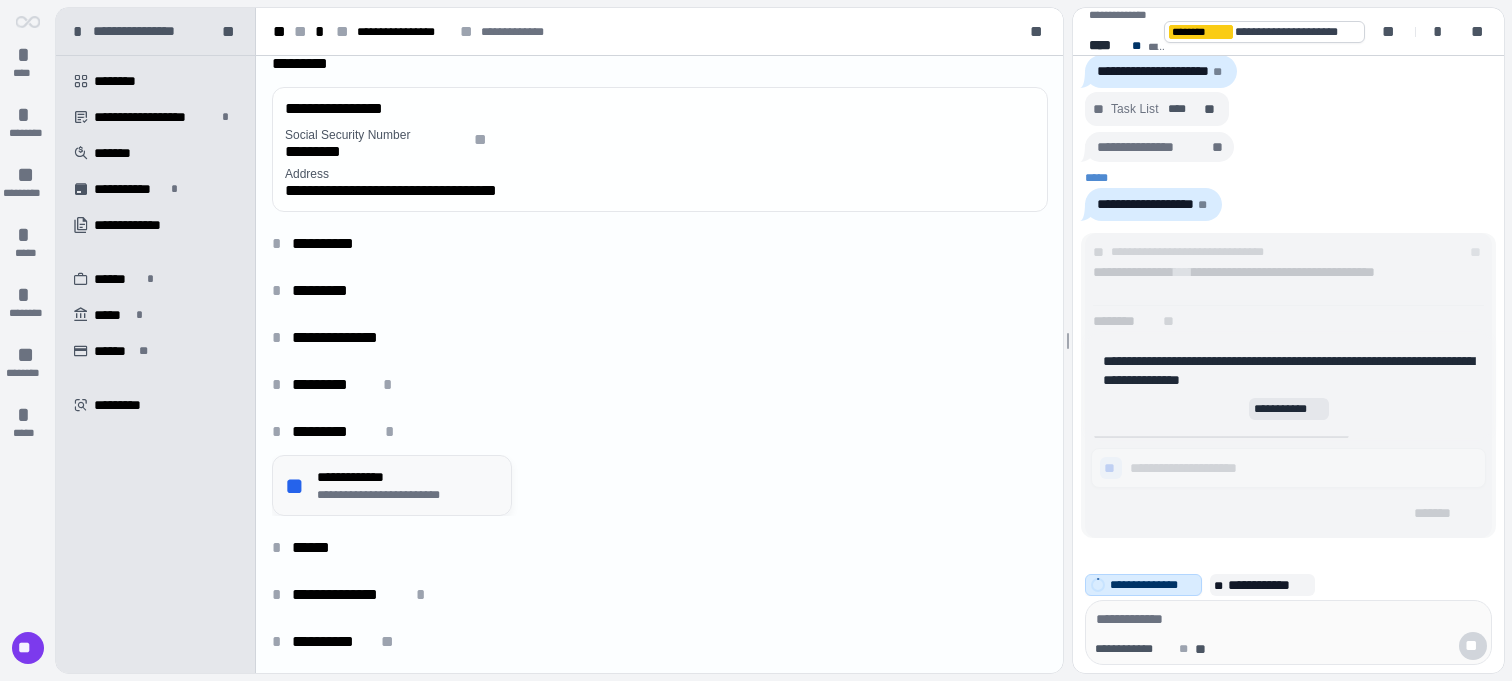 click on "**********" at bounding box center (408, 495) 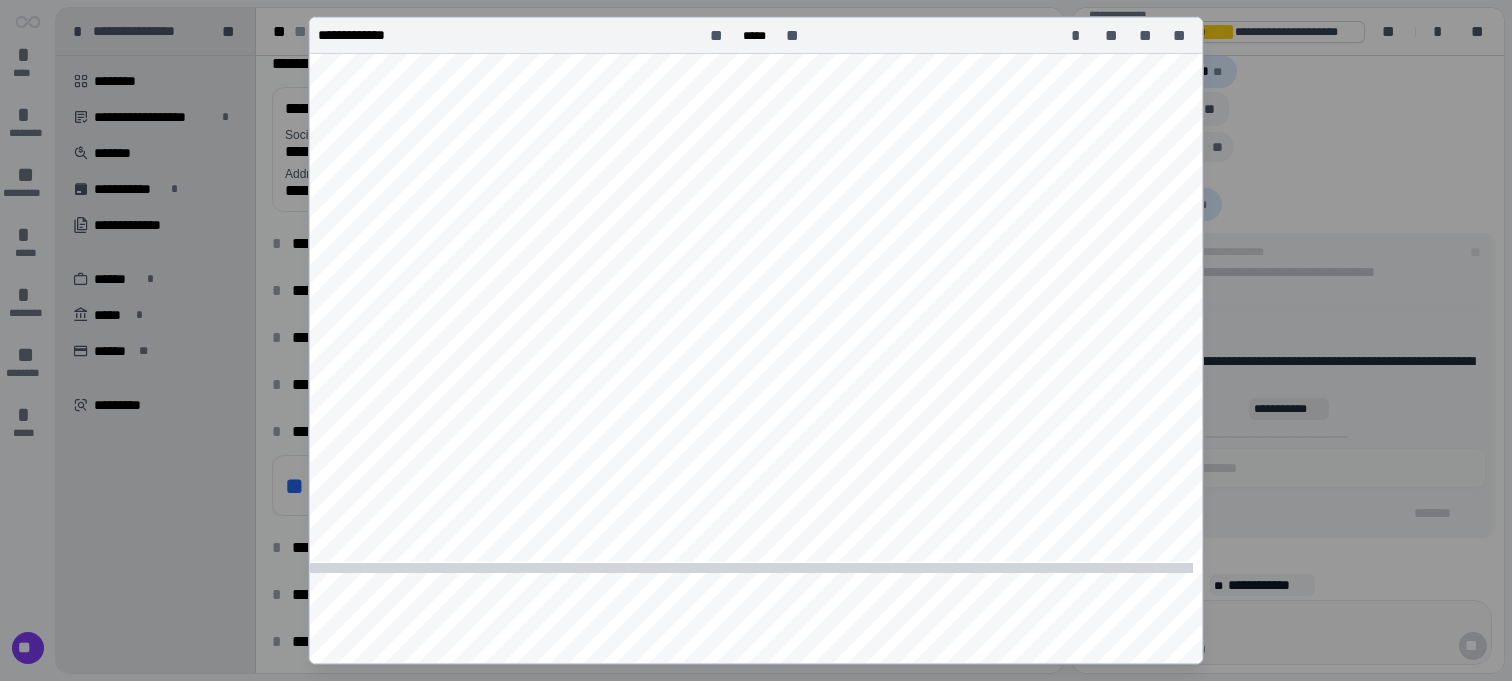 scroll, scrollTop: 0, scrollLeft: 0, axis: both 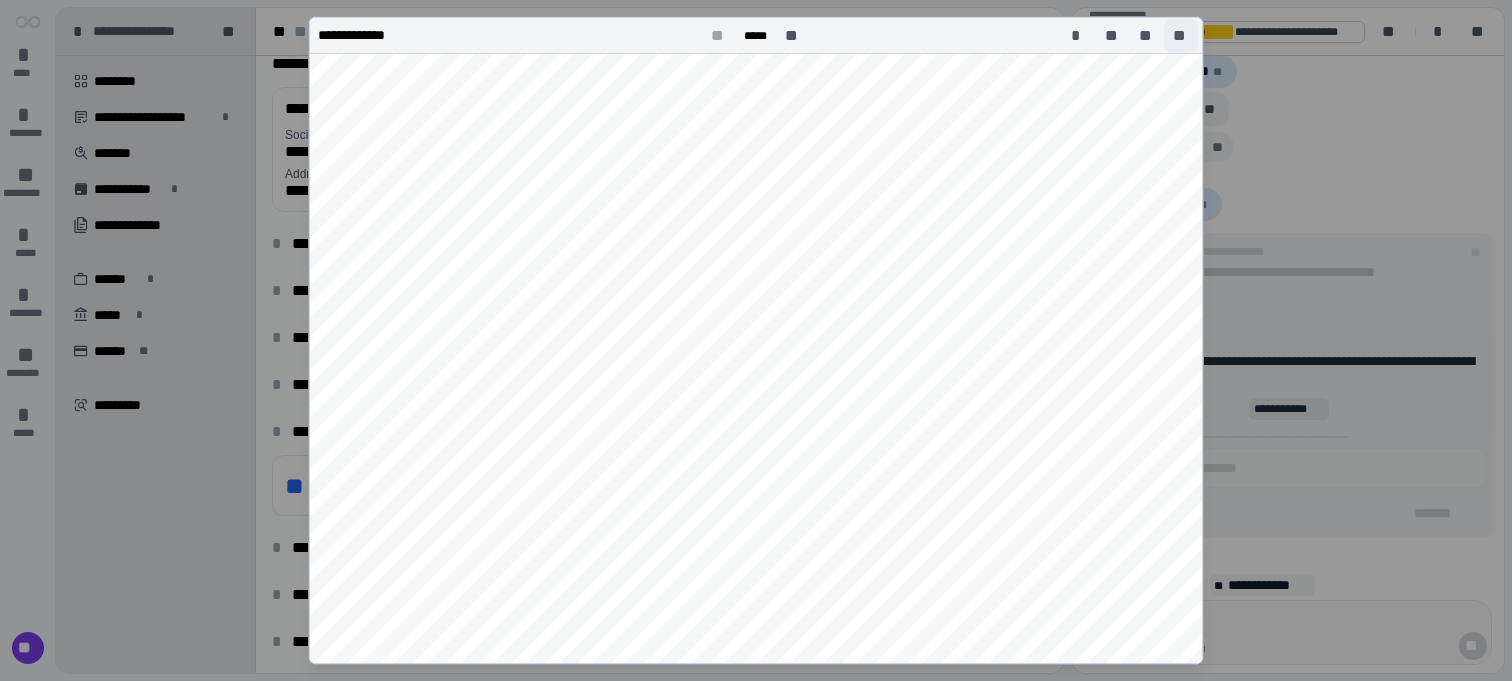 click on "**" at bounding box center (1181, 36) 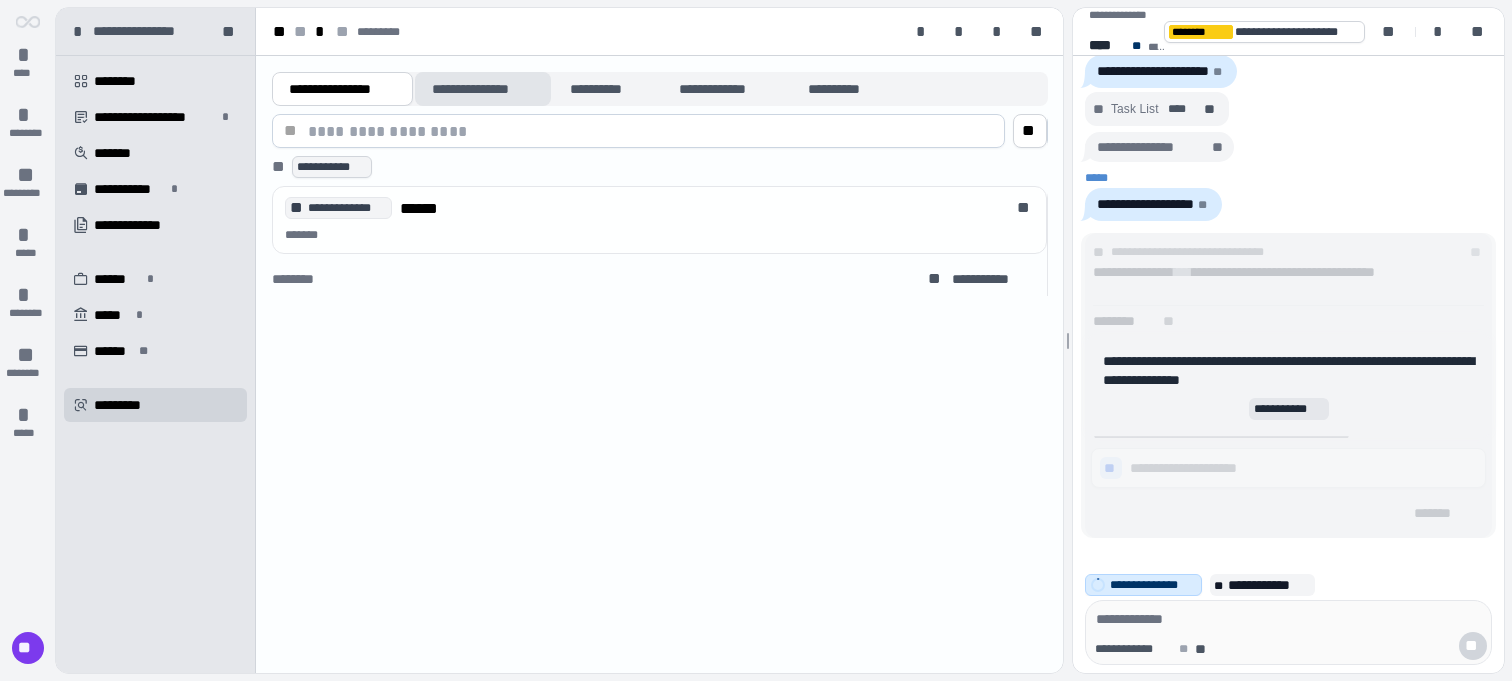 click on "**********" at bounding box center (483, 89) 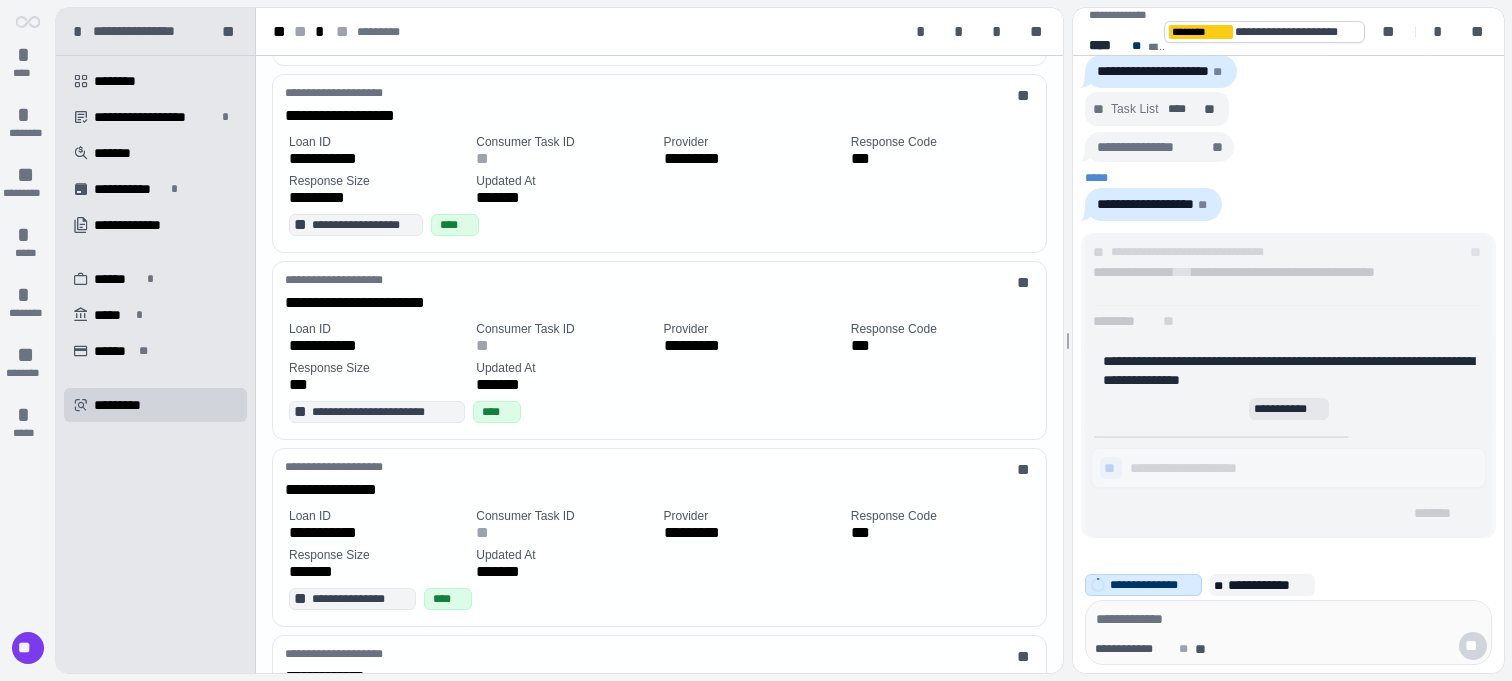 scroll, scrollTop: 0, scrollLeft: 0, axis: both 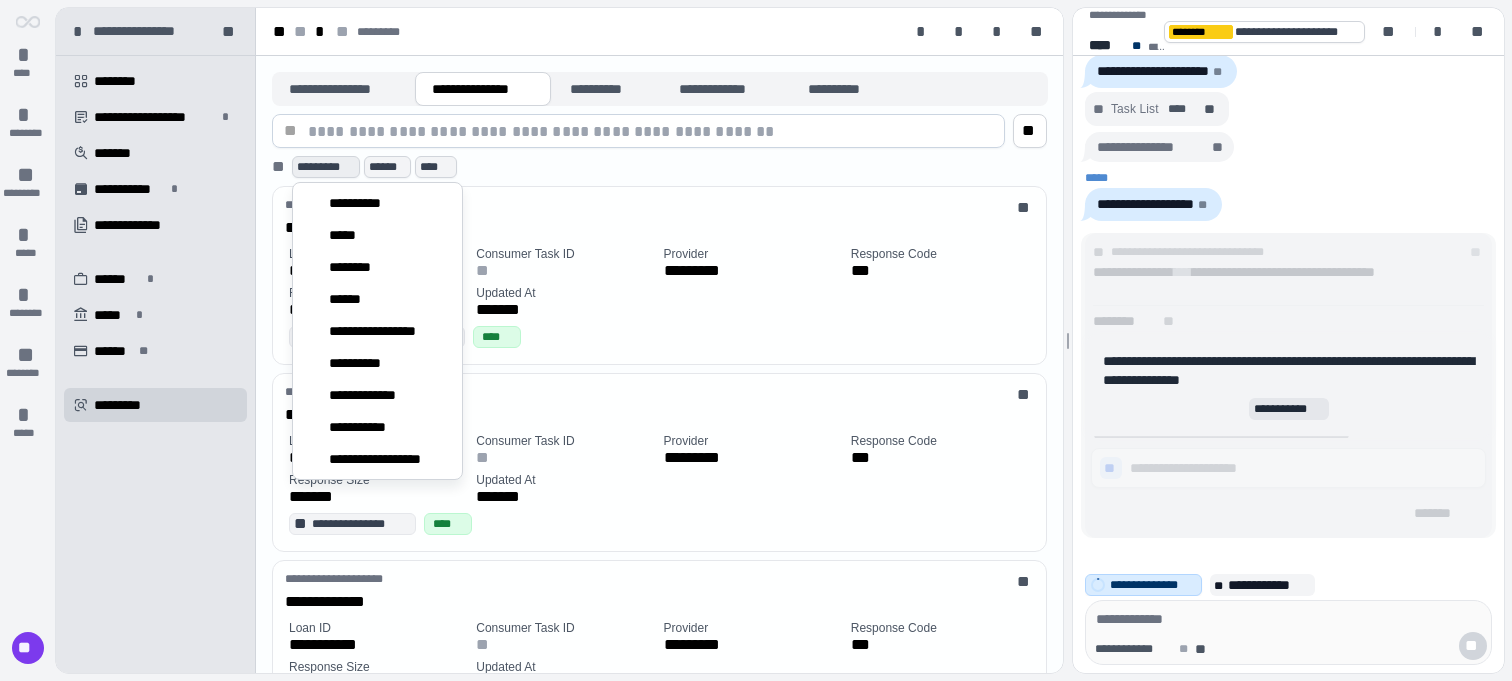 click on "*********" at bounding box center [326, 167] 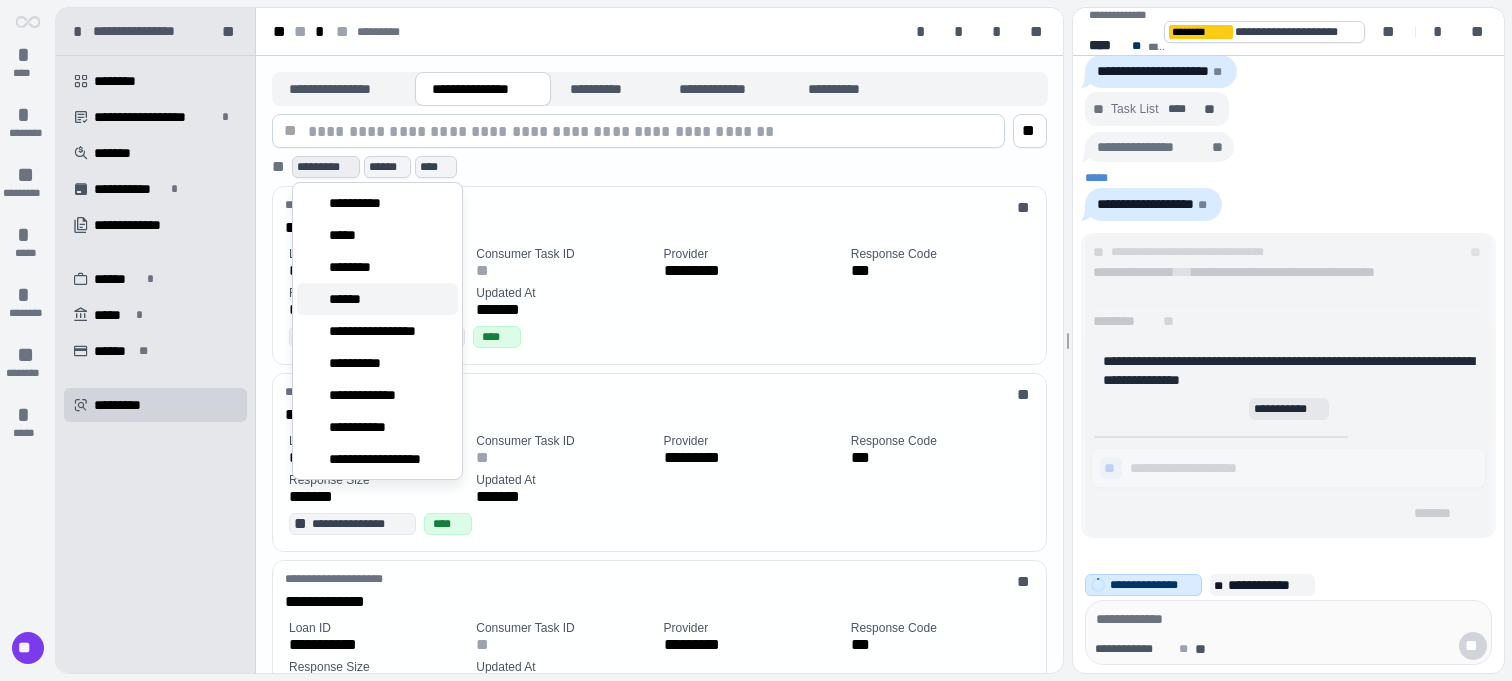 click on "******" at bounding box center [377, 299] 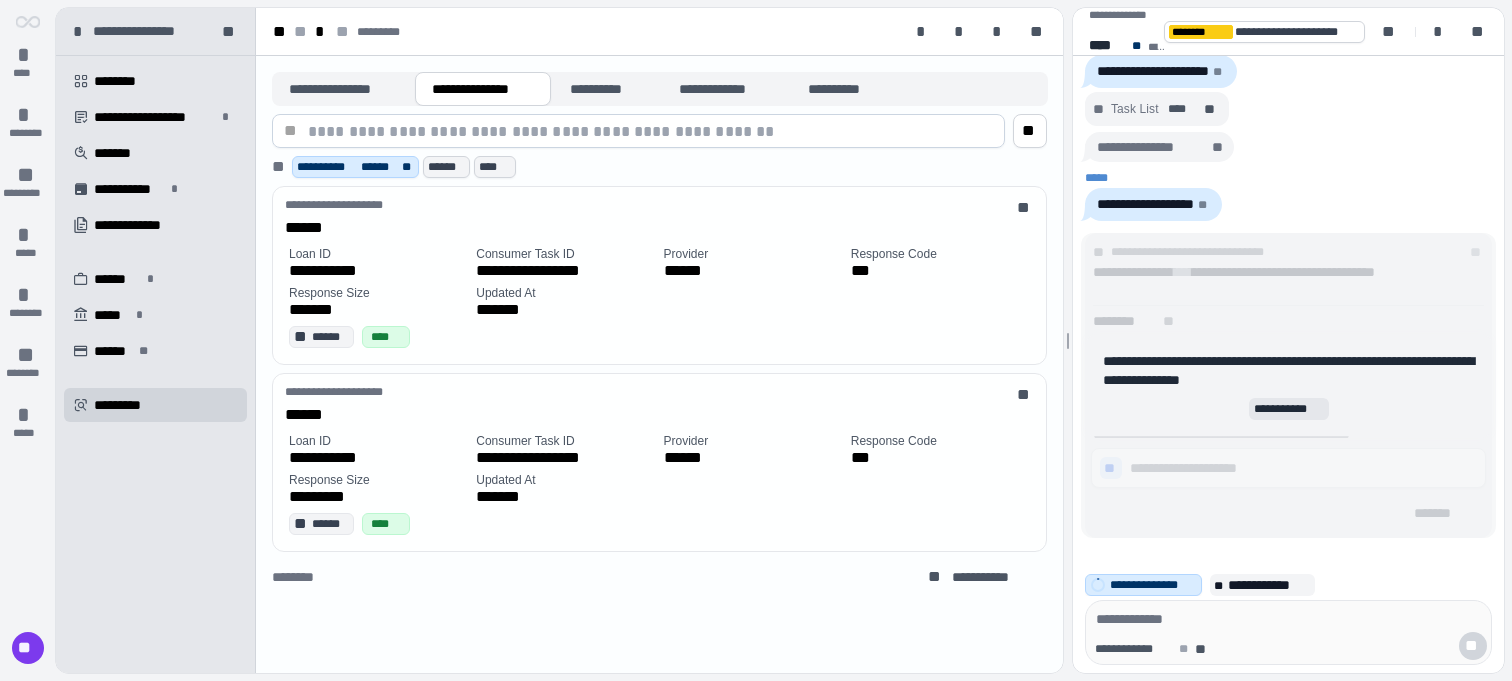 click on "**********" at bounding box center (659, 364) 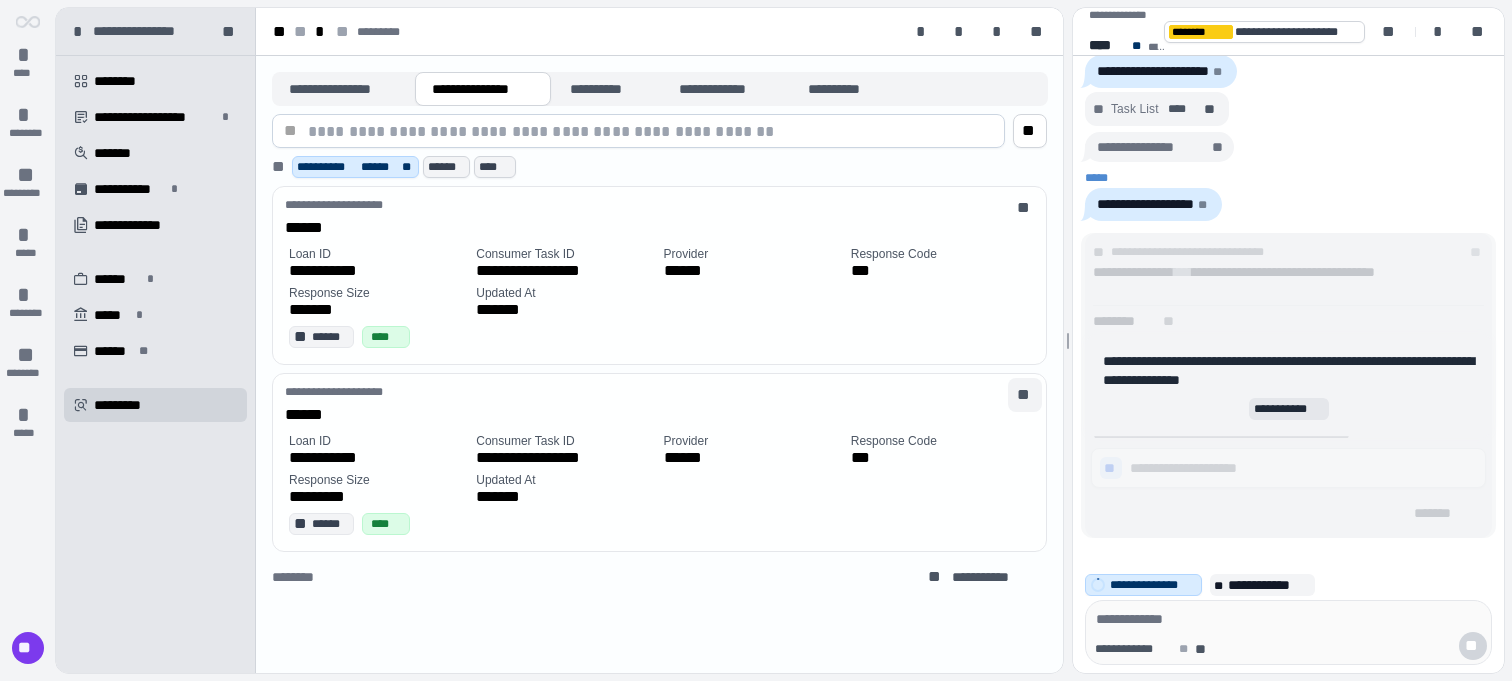 click on "**" at bounding box center [1025, 395] 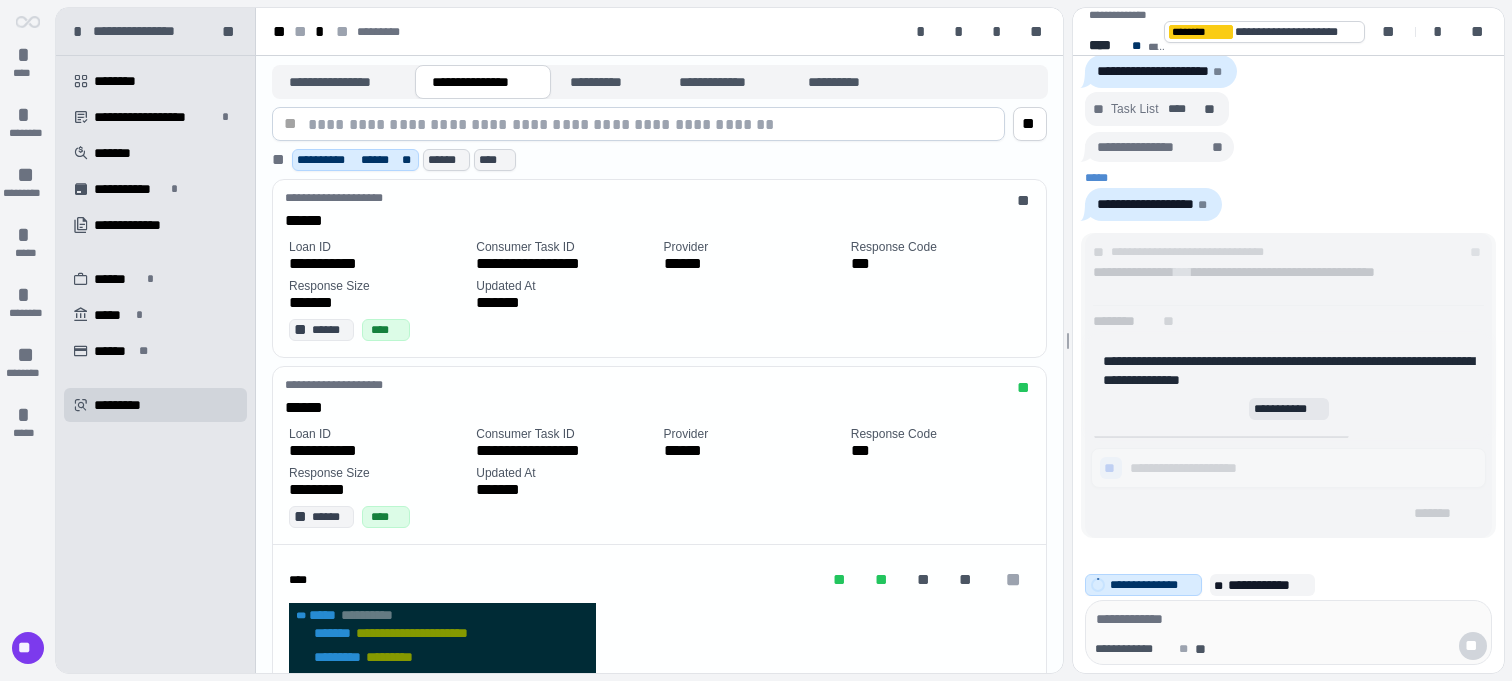 scroll, scrollTop: 14, scrollLeft: 0, axis: vertical 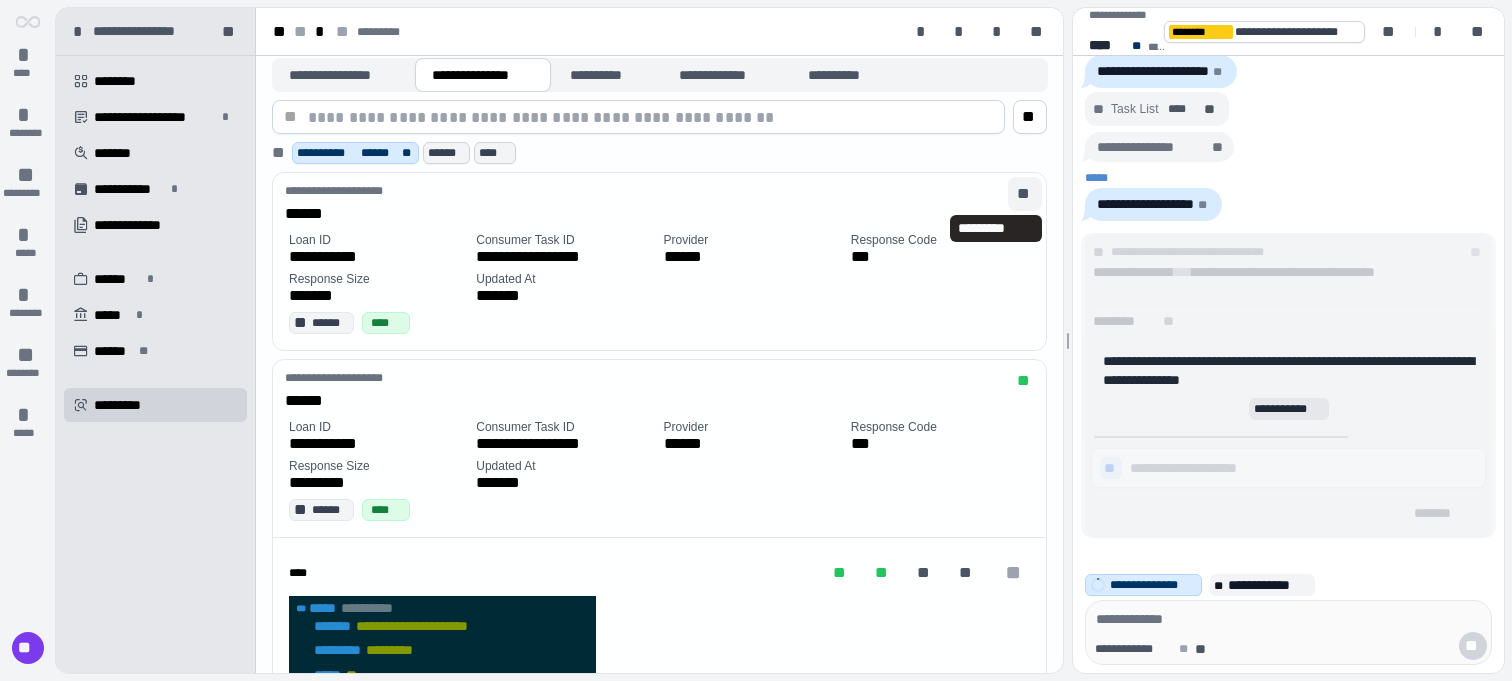 click on "**" at bounding box center [1025, 194] 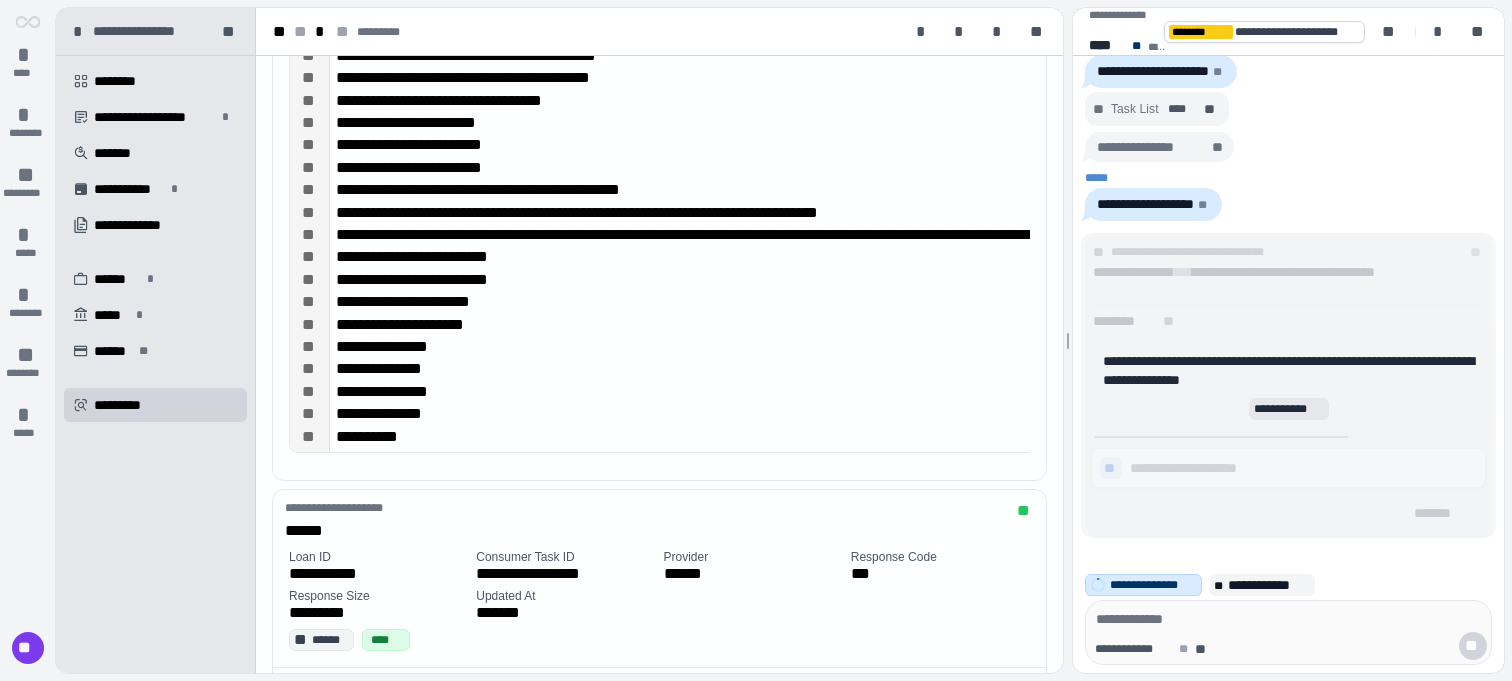 scroll, scrollTop: 4449, scrollLeft: 0, axis: vertical 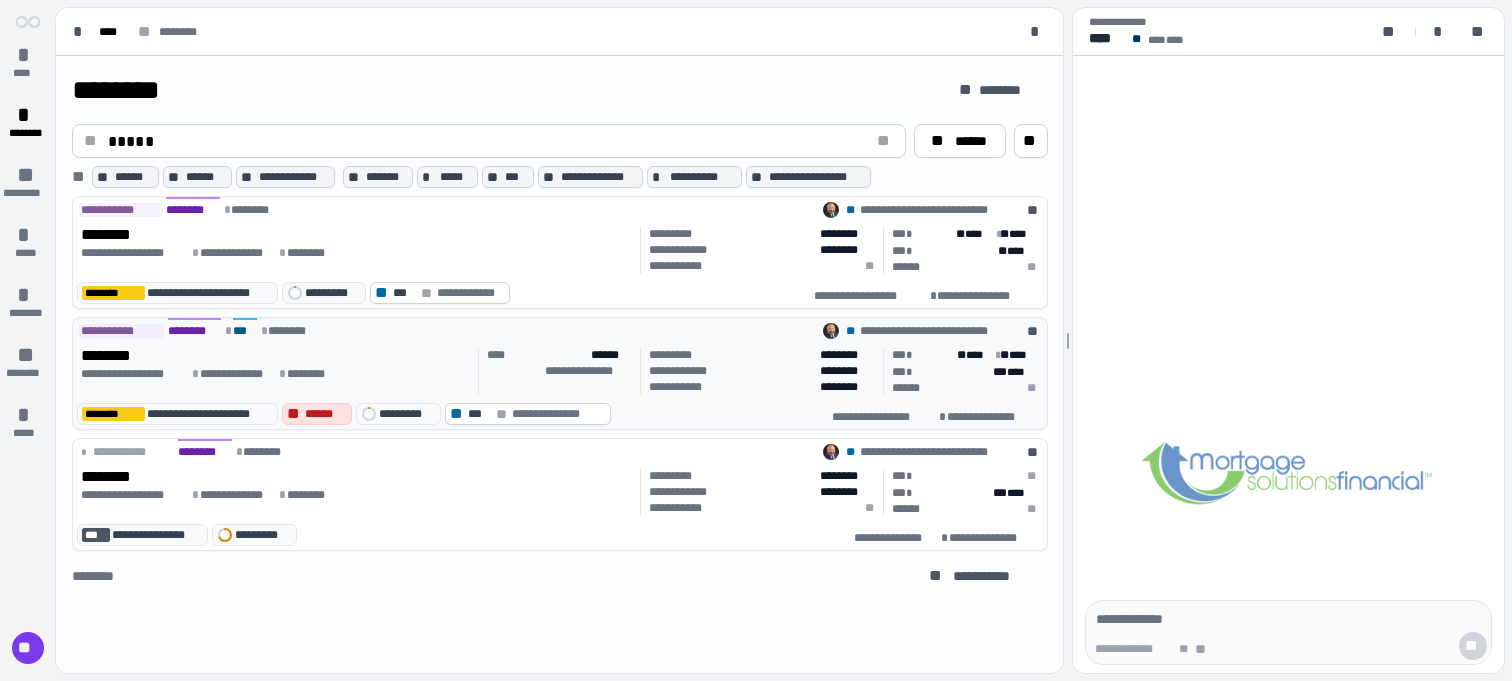 click on "**********" at bounding box center (276, 365) 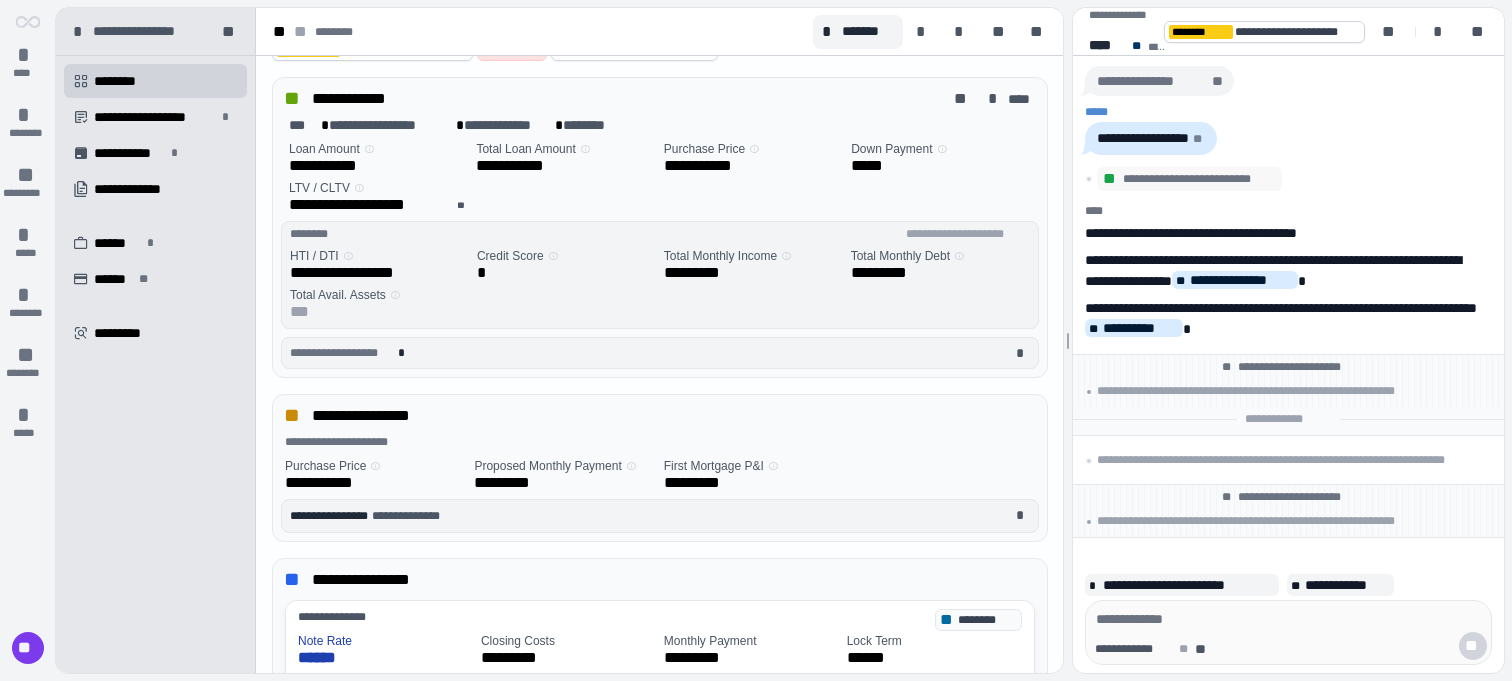 scroll, scrollTop: 105, scrollLeft: 0, axis: vertical 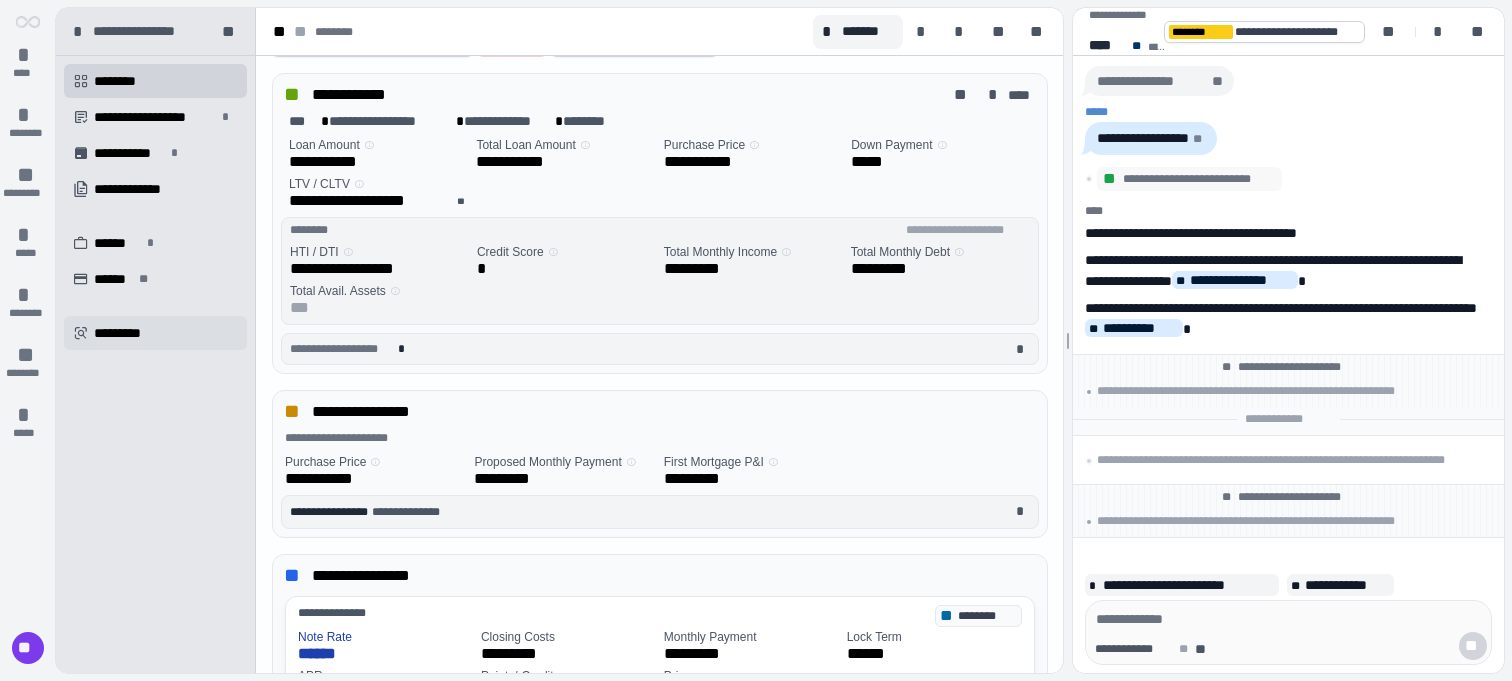 click on " *********" at bounding box center (155, 333) 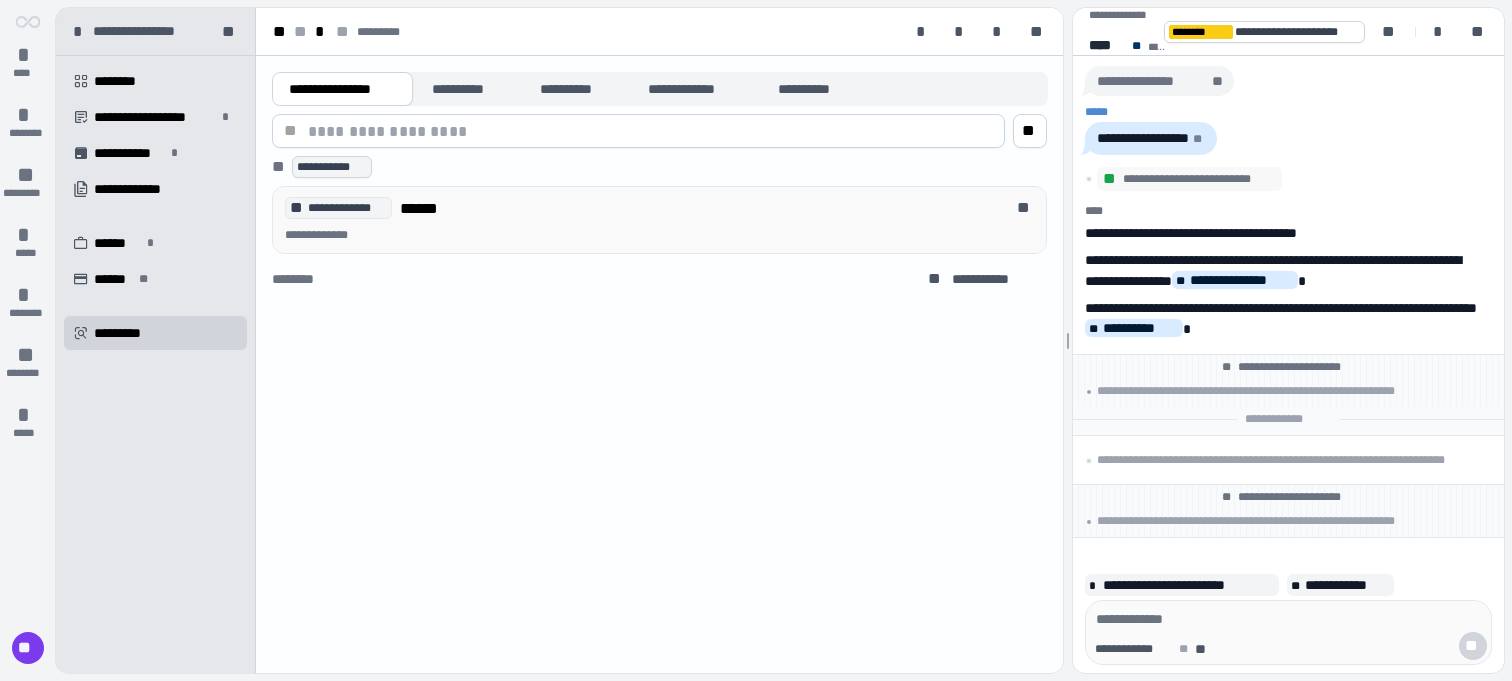 click on "**********" at bounding box center [644, 208] 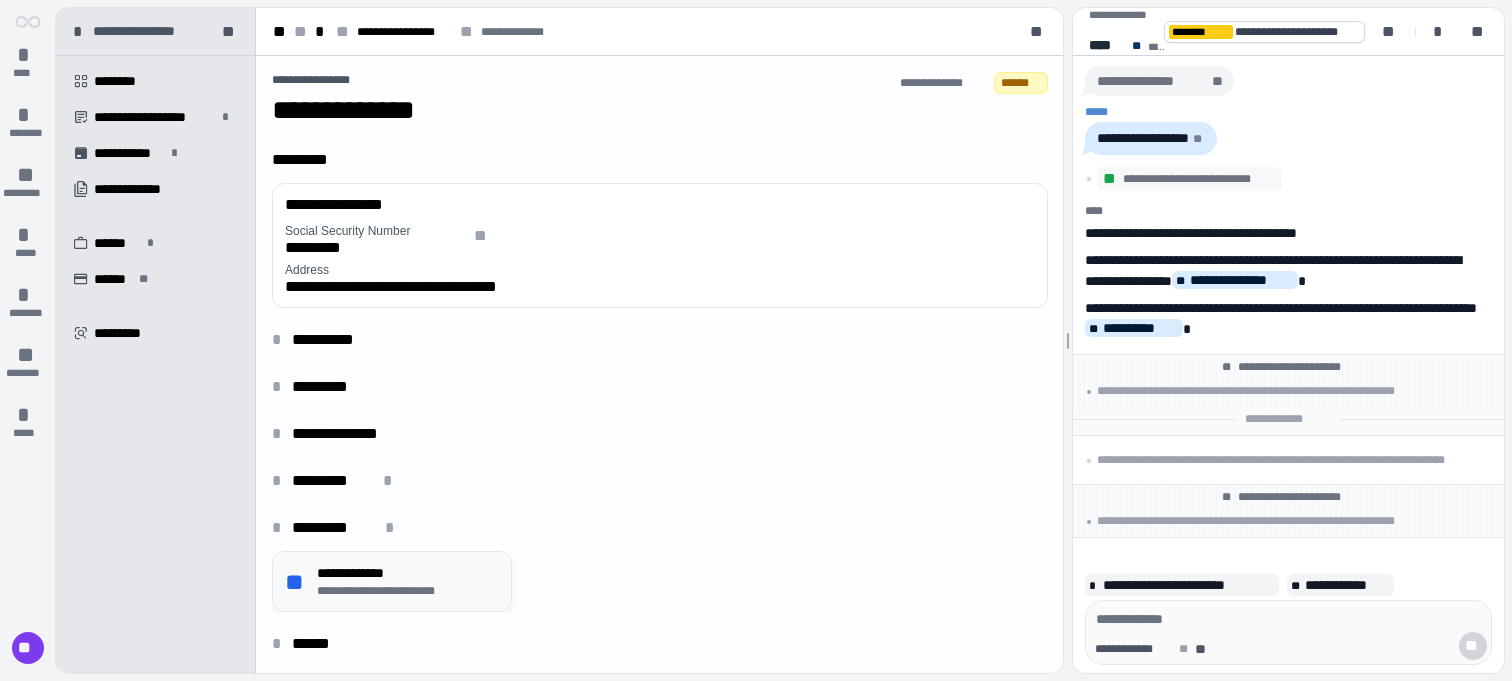 click on "**********" at bounding box center [404, 573] 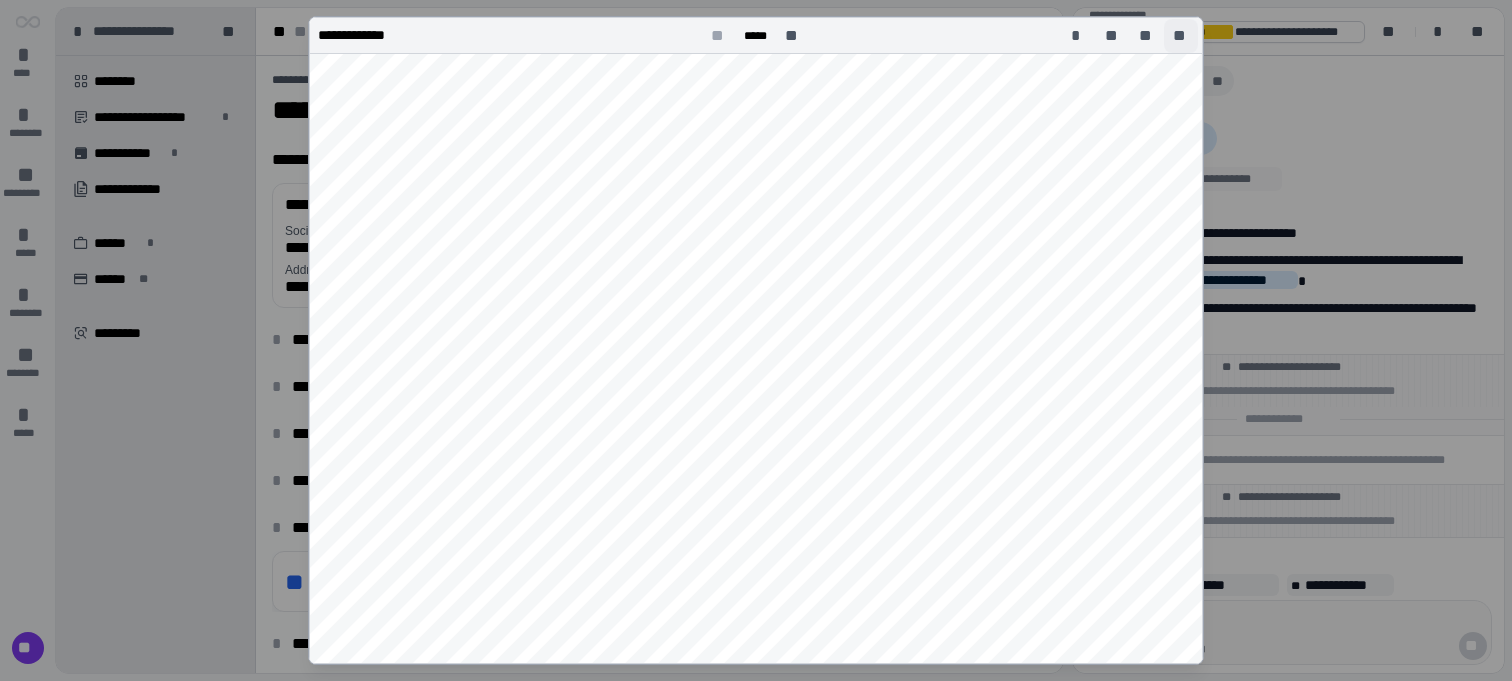click on "**" at bounding box center (1181, 36) 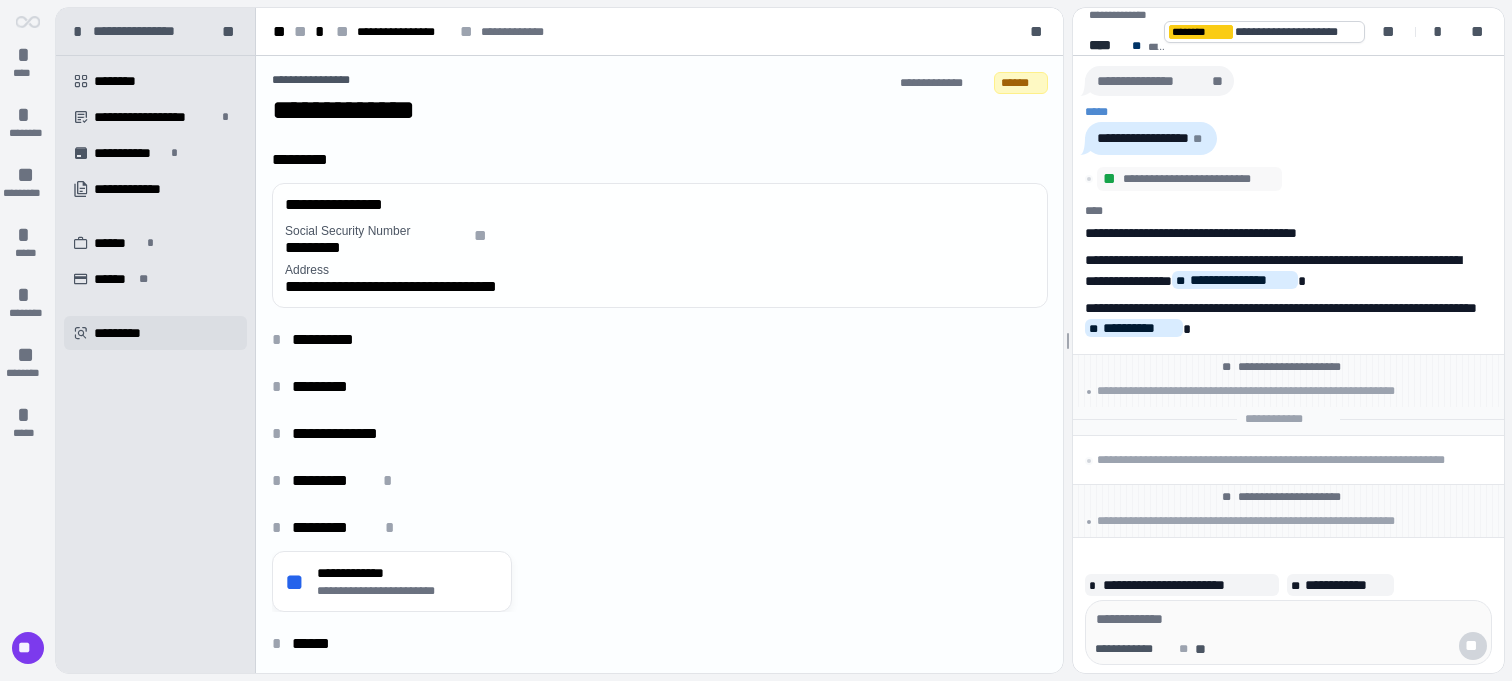 click on "*********" at bounding box center (124, 333) 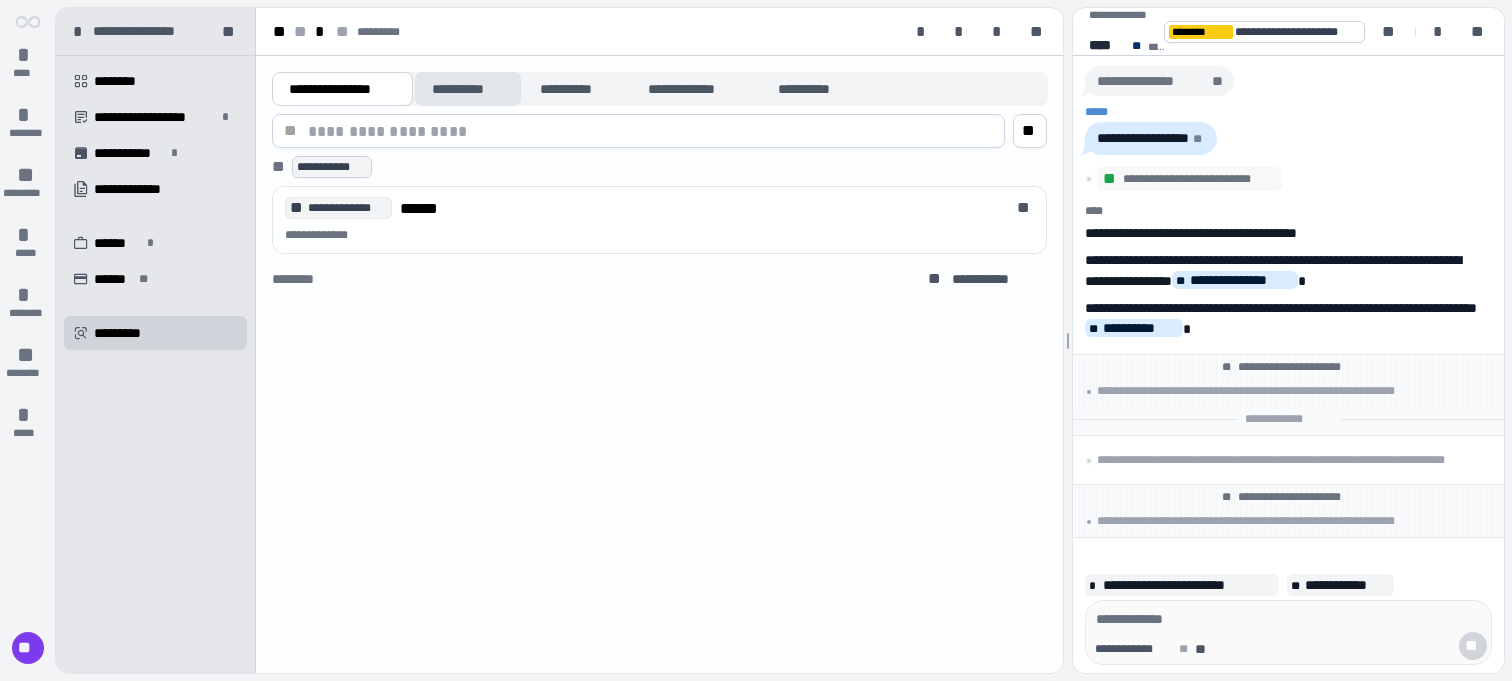 click on "**********" at bounding box center (468, 89) 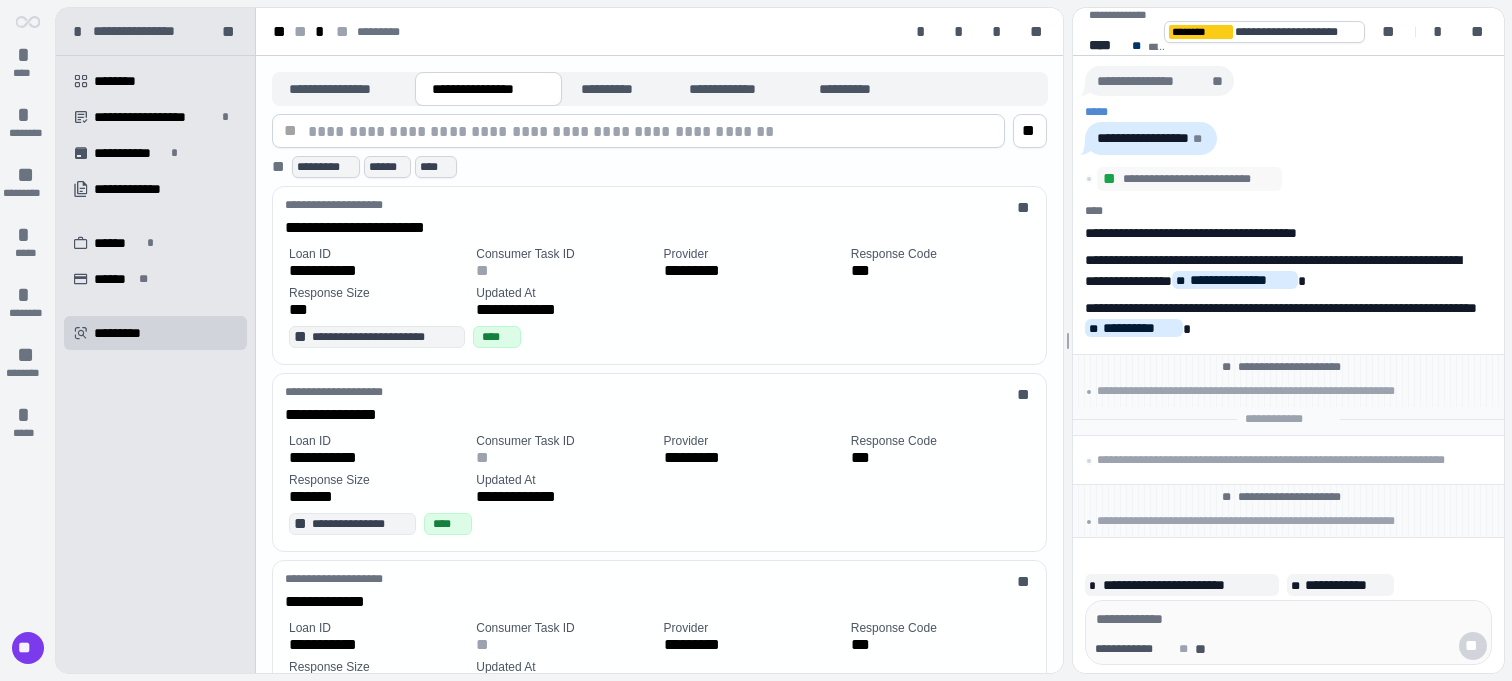 click on "** ** ** ********* ****** ****" at bounding box center (659, 146) 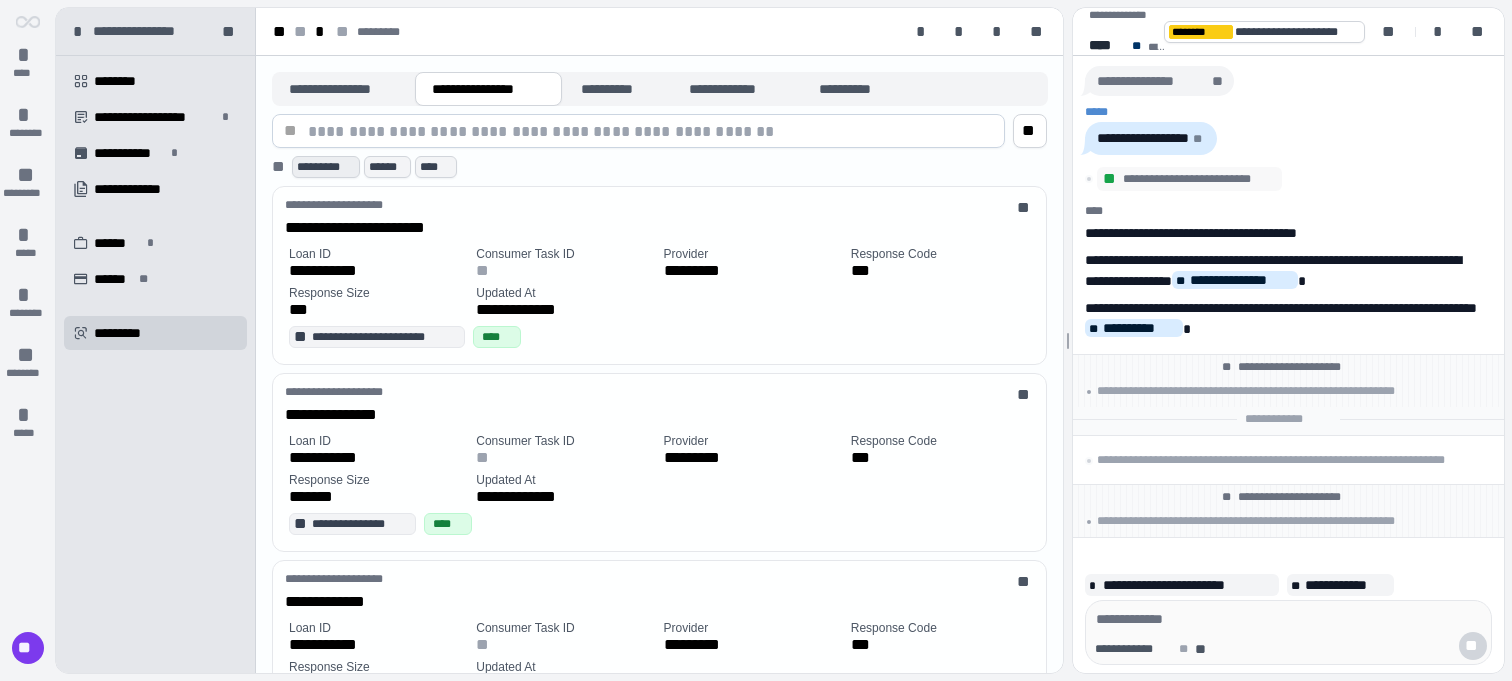 click on "*********" at bounding box center (326, 167) 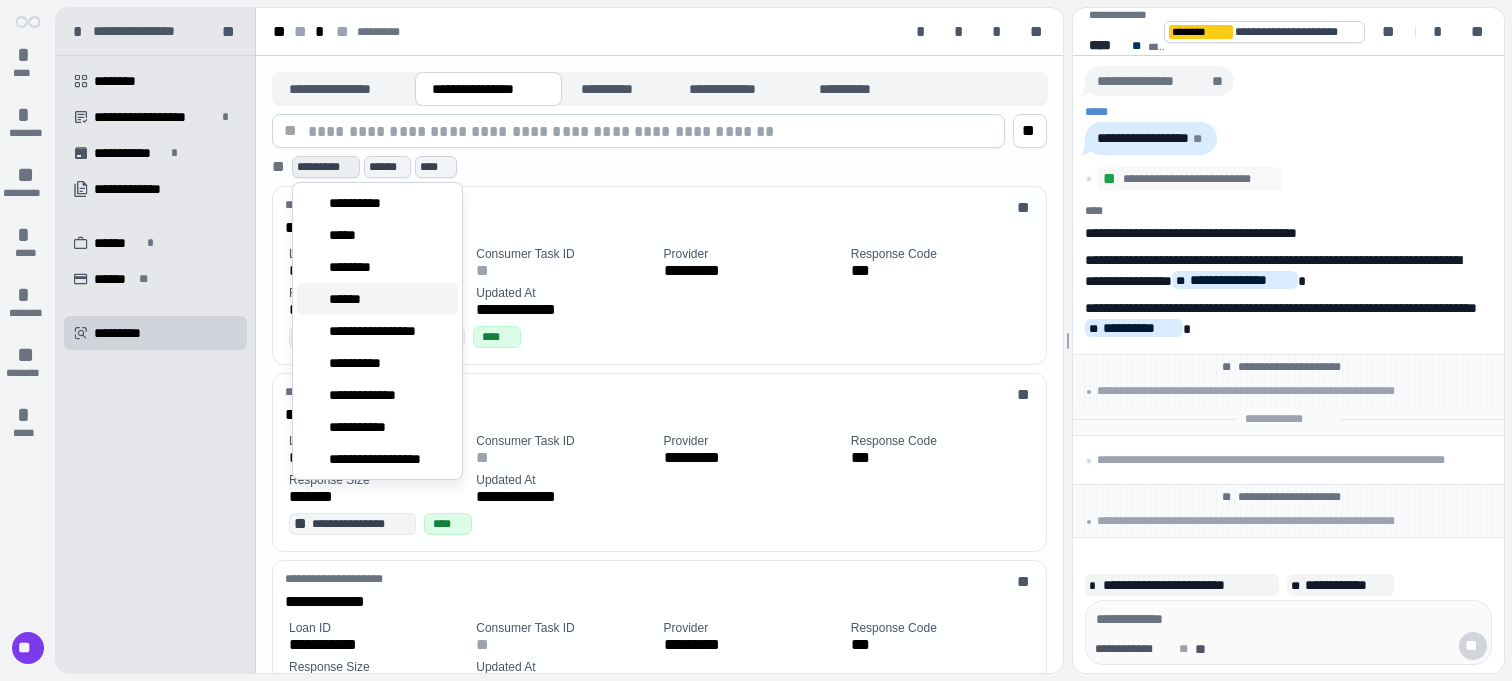 click on "******" at bounding box center [348, 299] 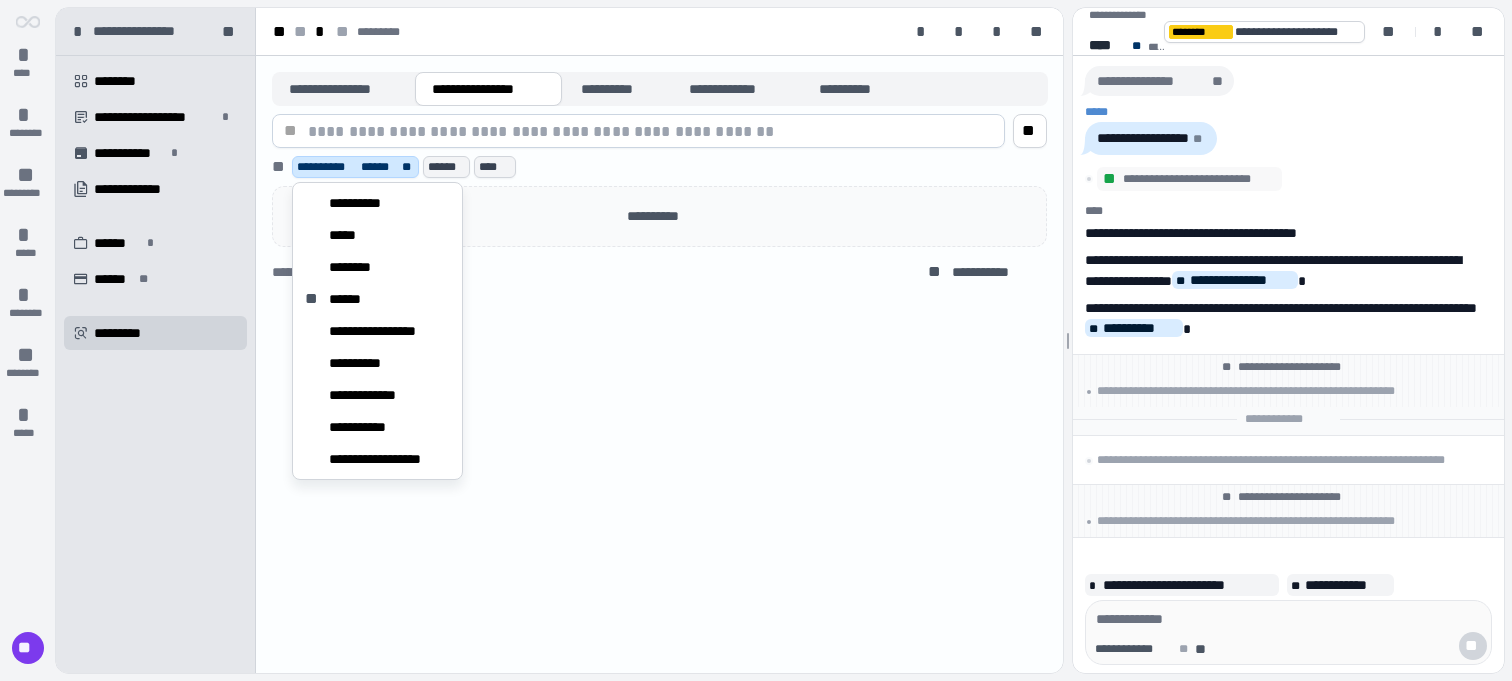 click on "**********" at bounding box center (659, 364) 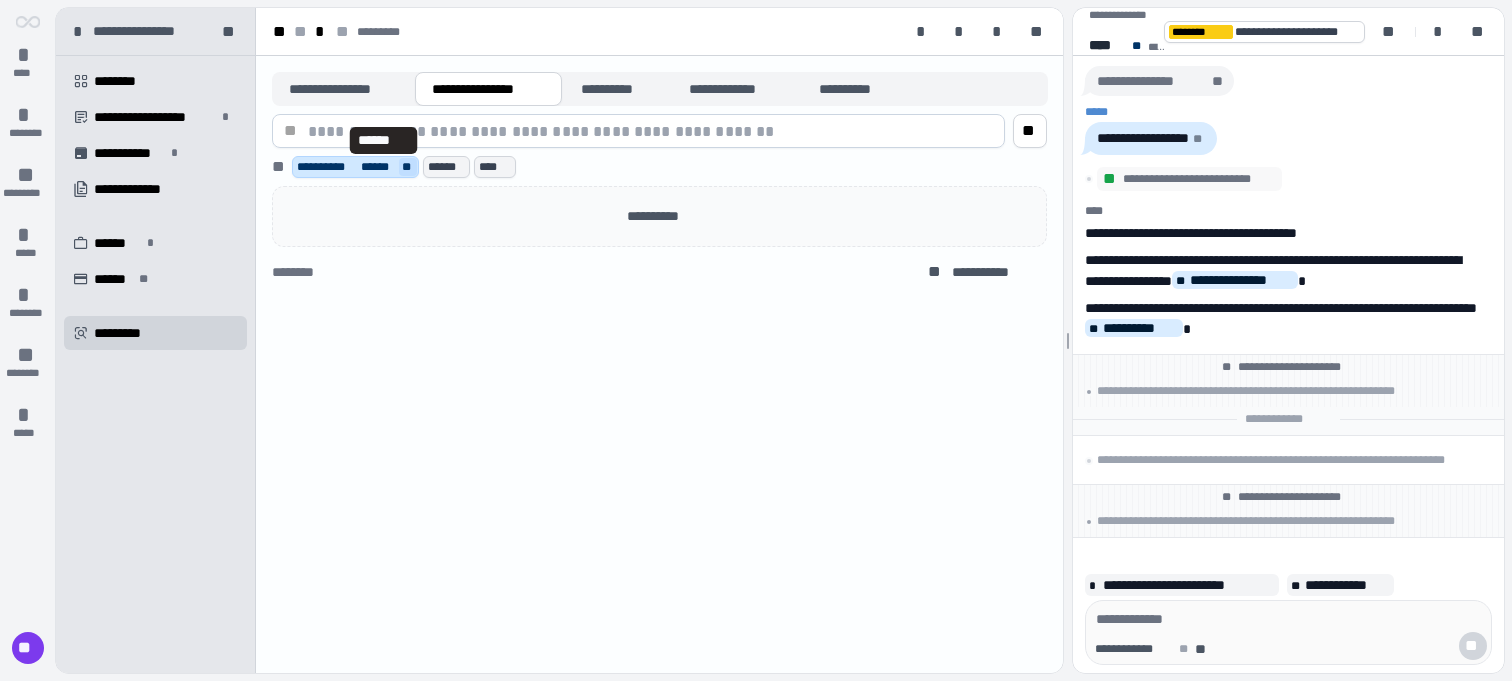 click on "**" at bounding box center [408, 167] 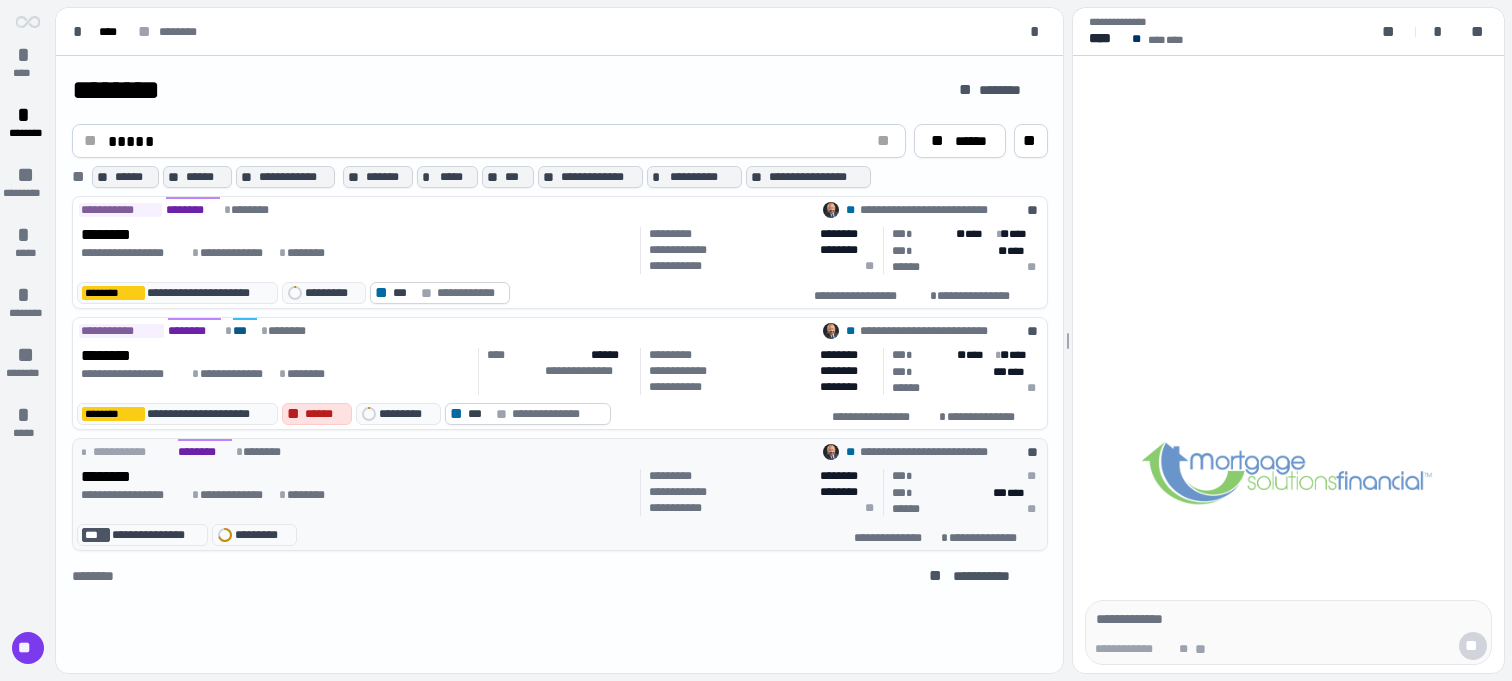 click on "**********" at bounding box center [357, 495] 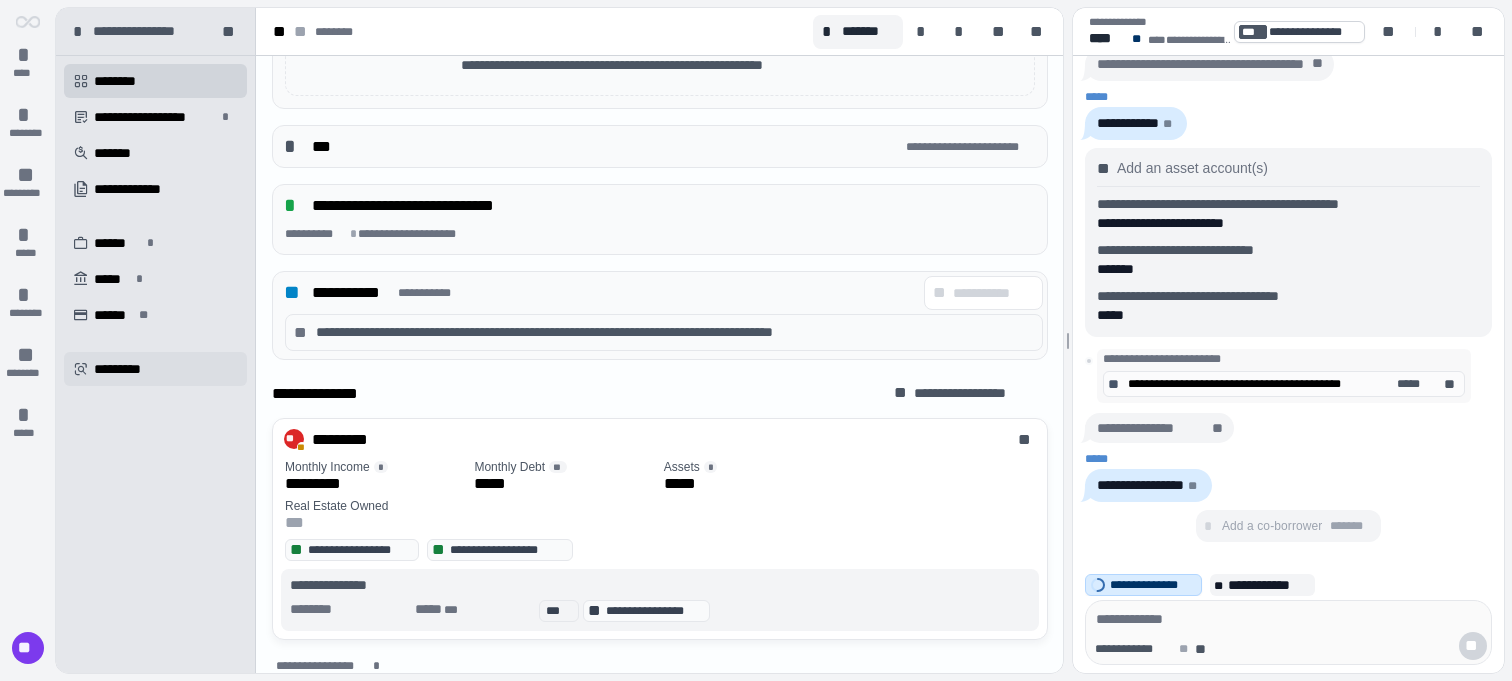 scroll, scrollTop: 627, scrollLeft: 0, axis: vertical 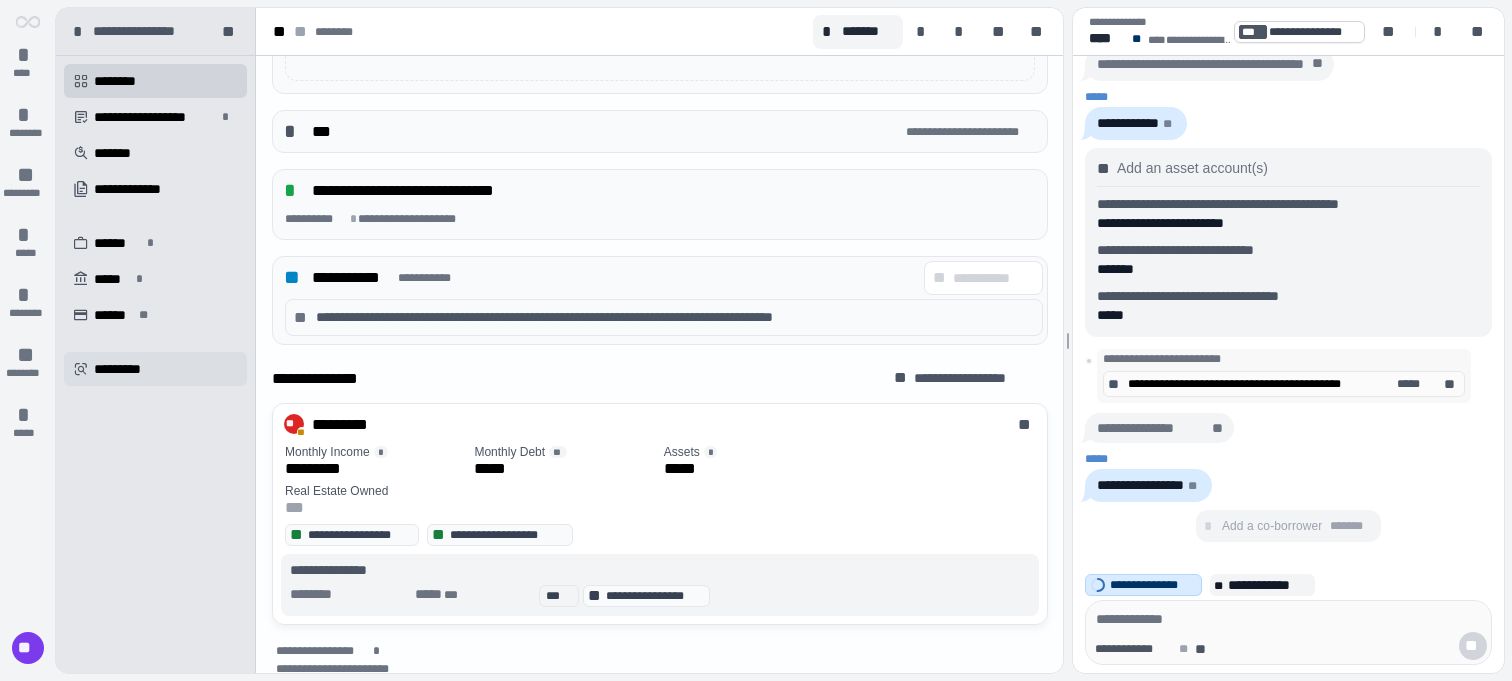 click on " *********" at bounding box center (155, 369) 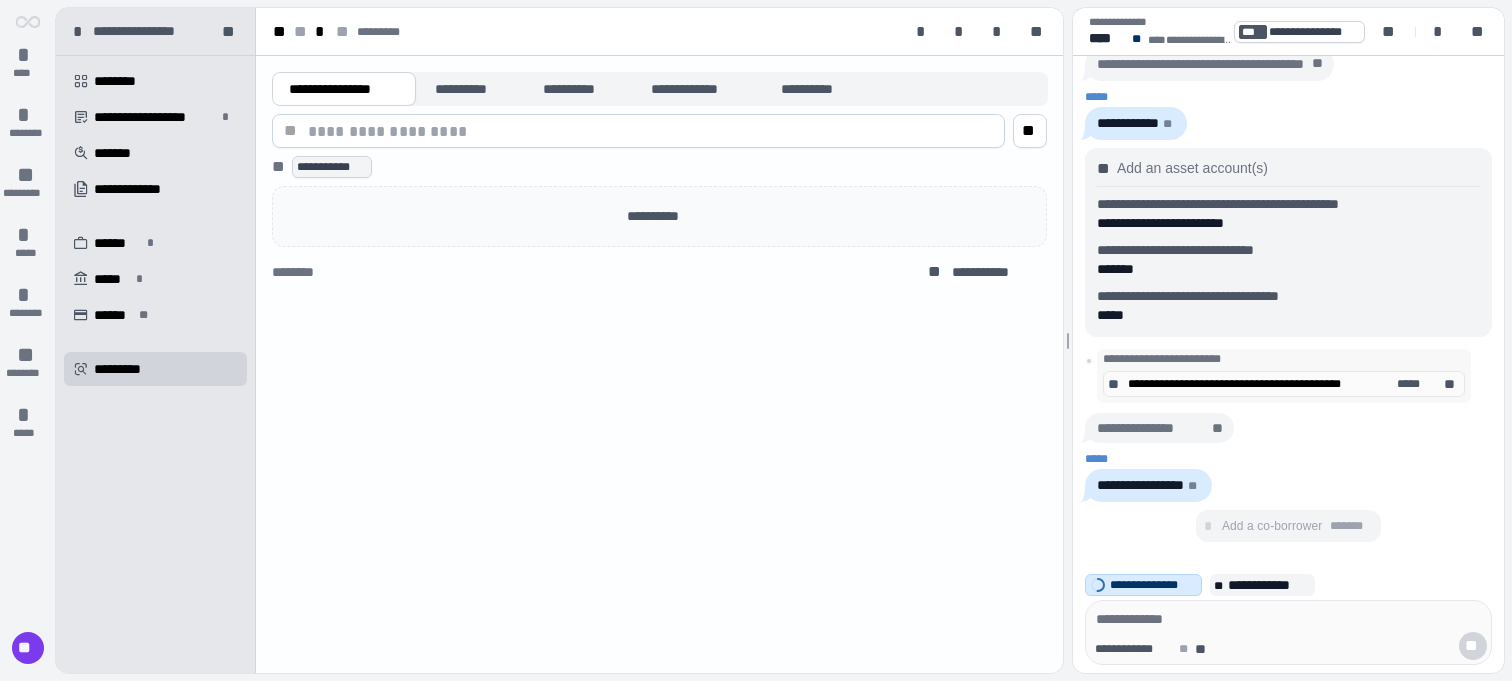 click on "**********" at bounding box center (660, 180) 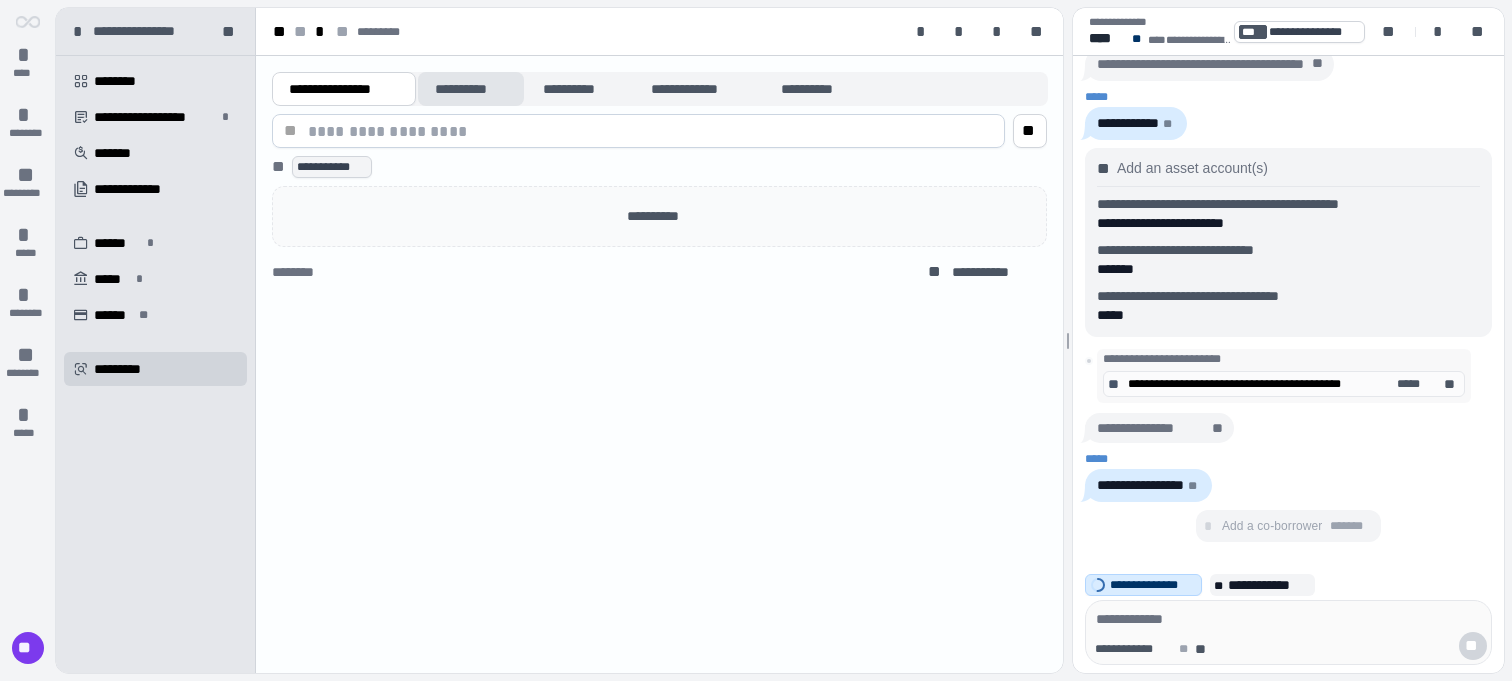 click on "**********" at bounding box center [471, 89] 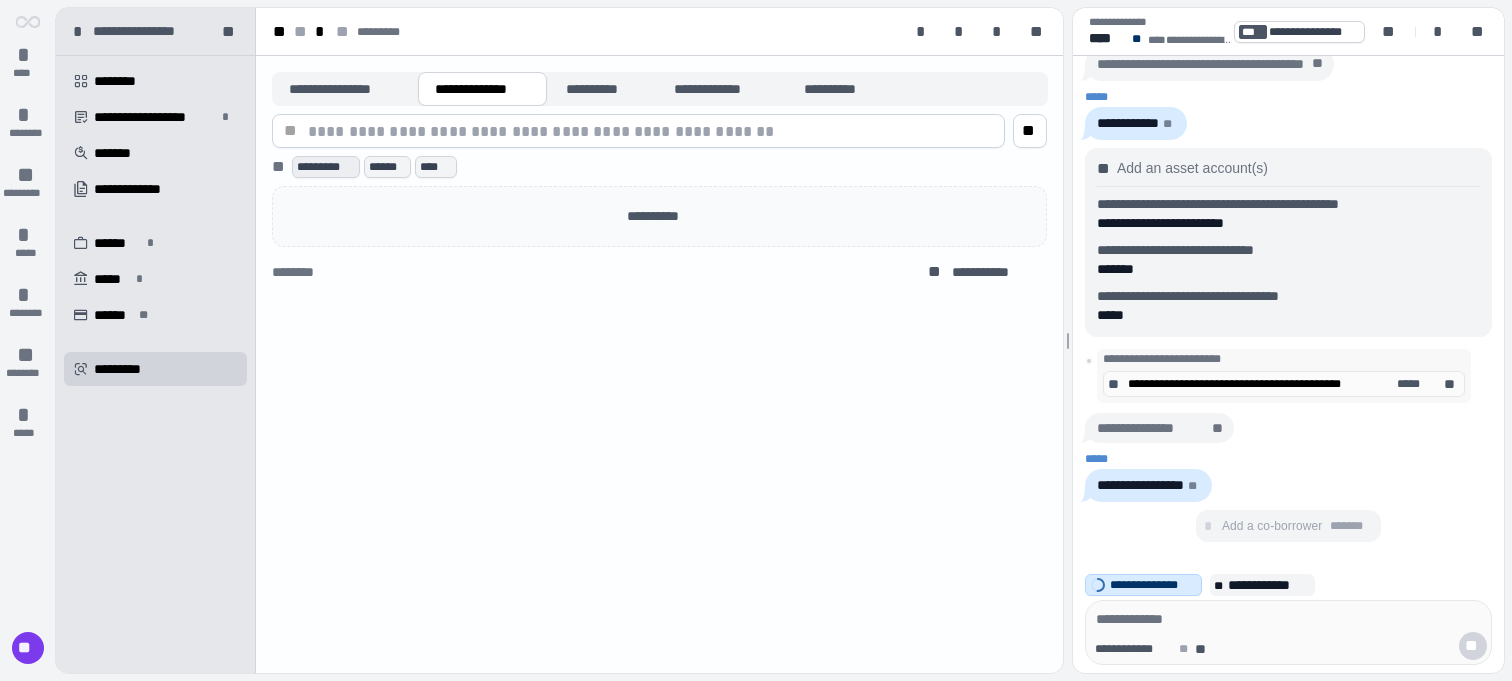 click on "*********" at bounding box center (326, 167) 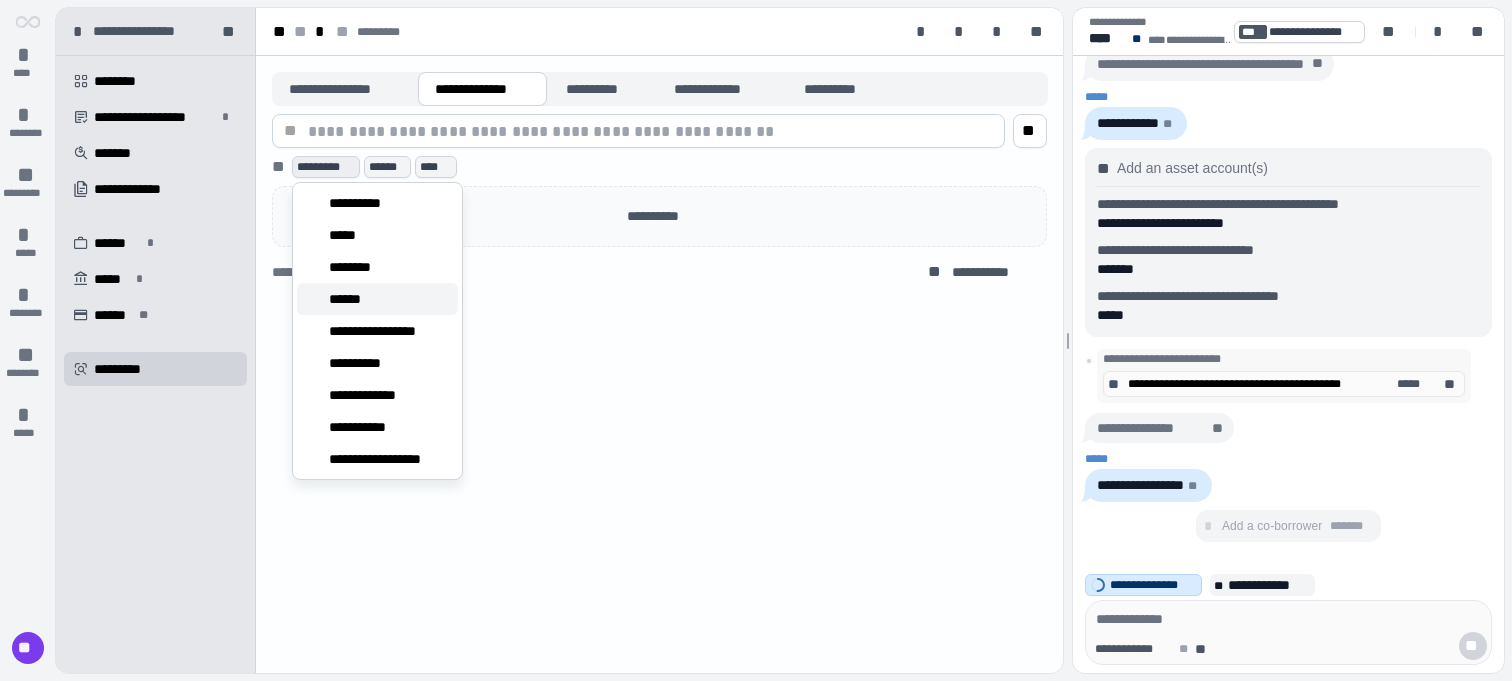 click on "******" at bounding box center (377, 299) 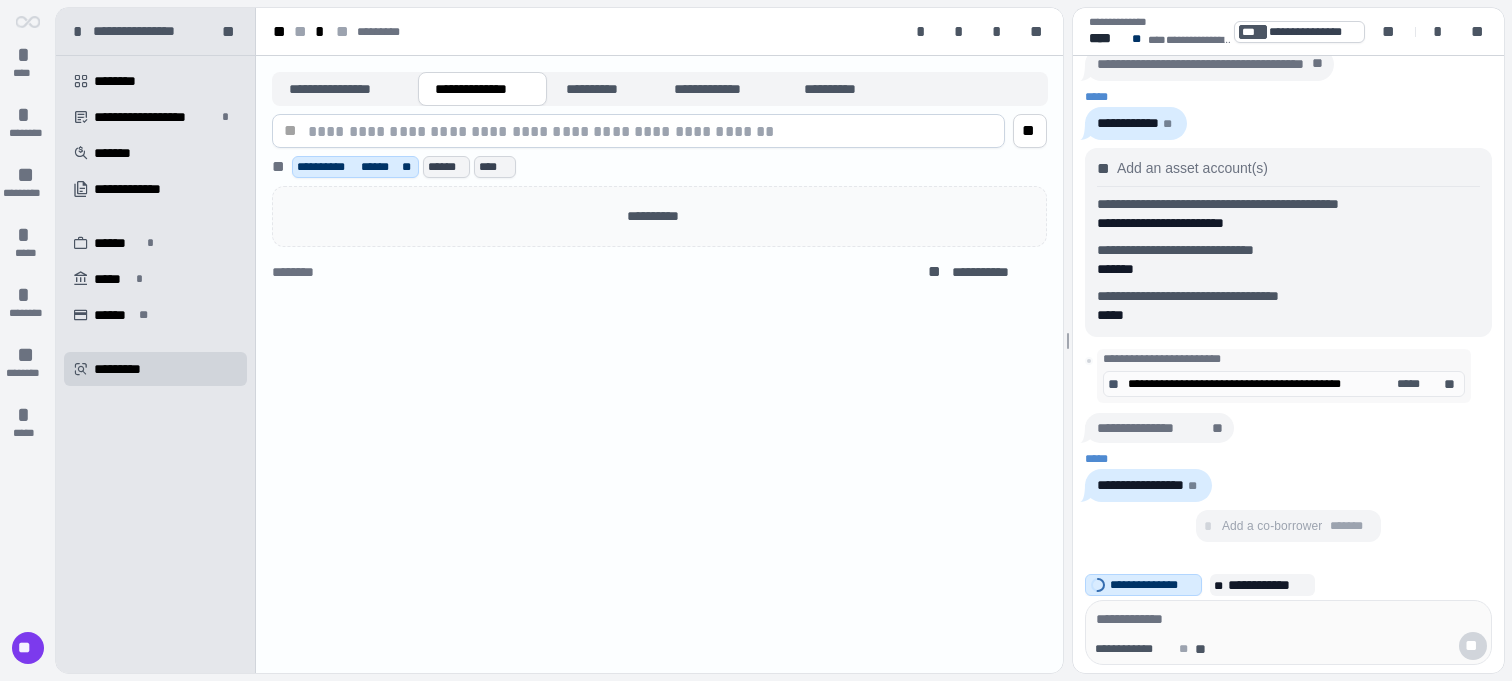 click on "**********" at bounding box center (659, 364) 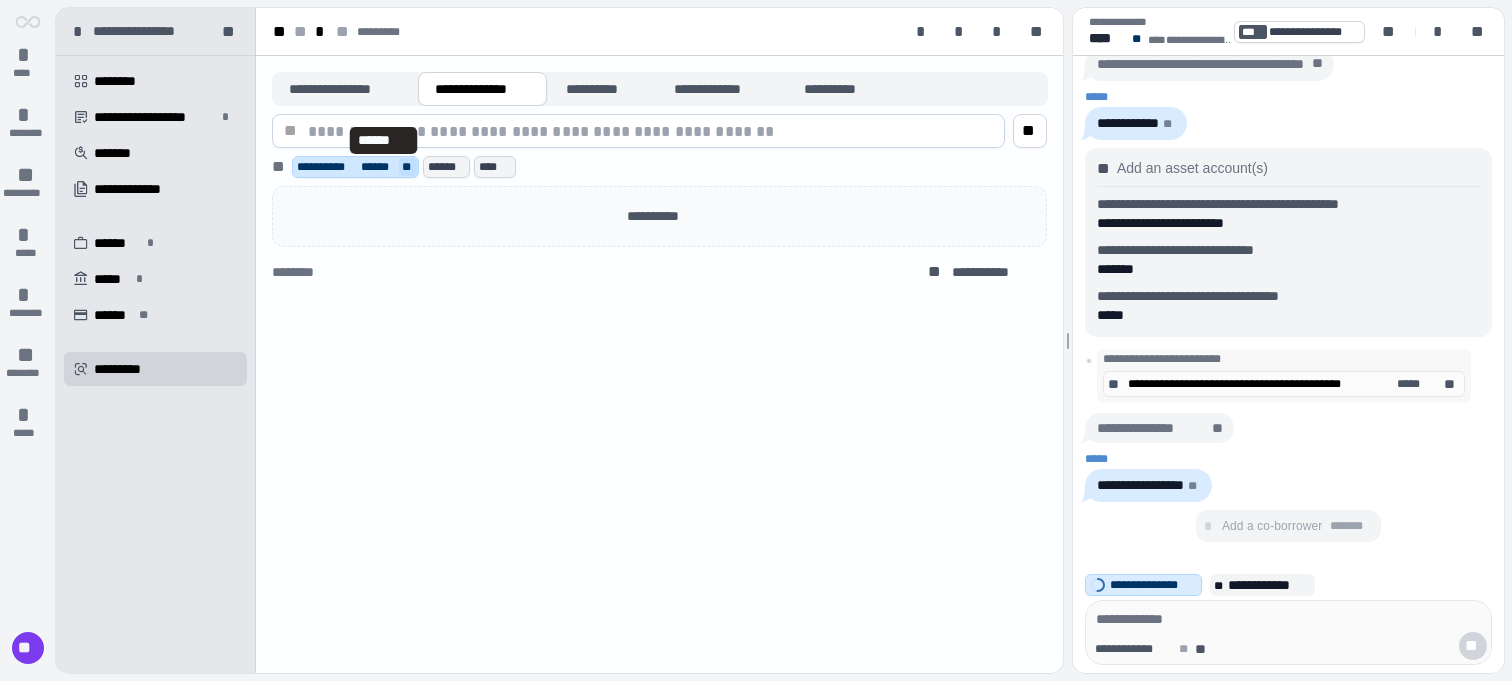 click on "**" at bounding box center [408, 167] 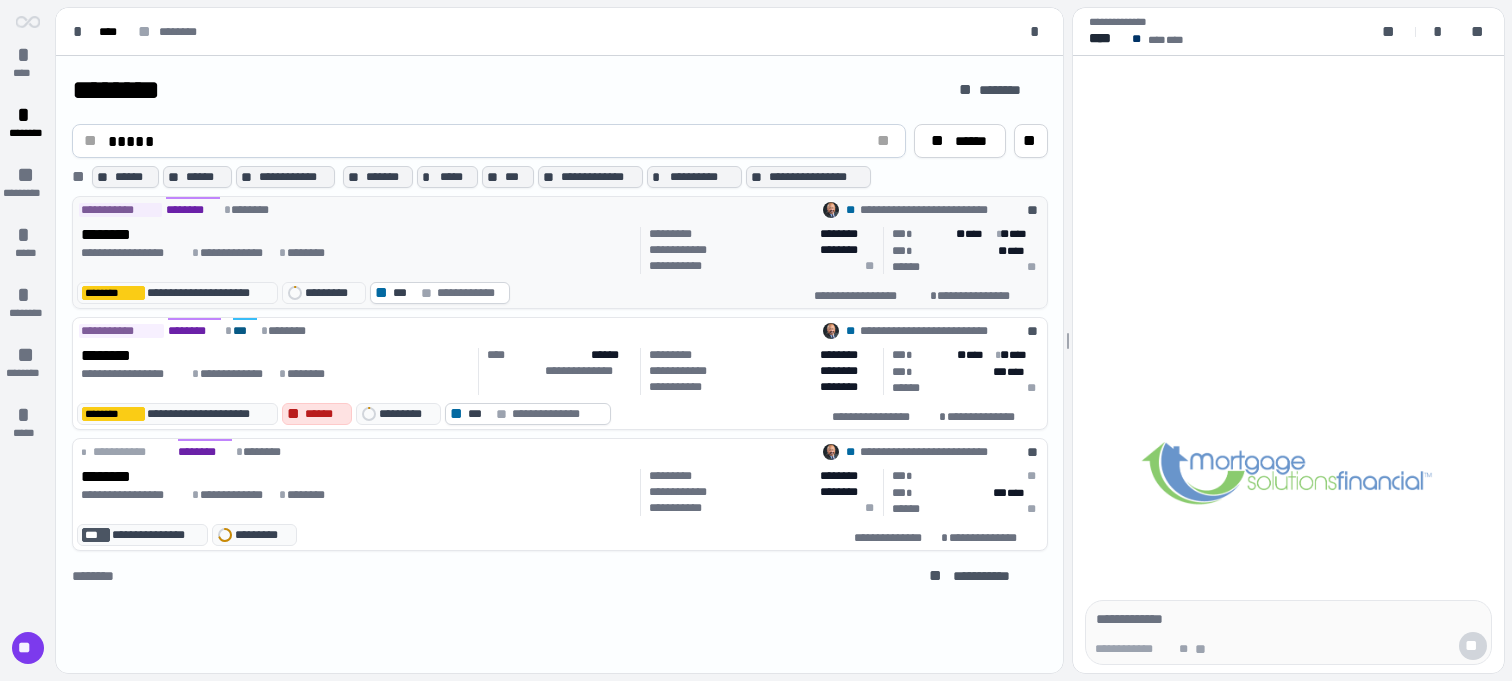 click on "**********" at bounding box center [357, 253] 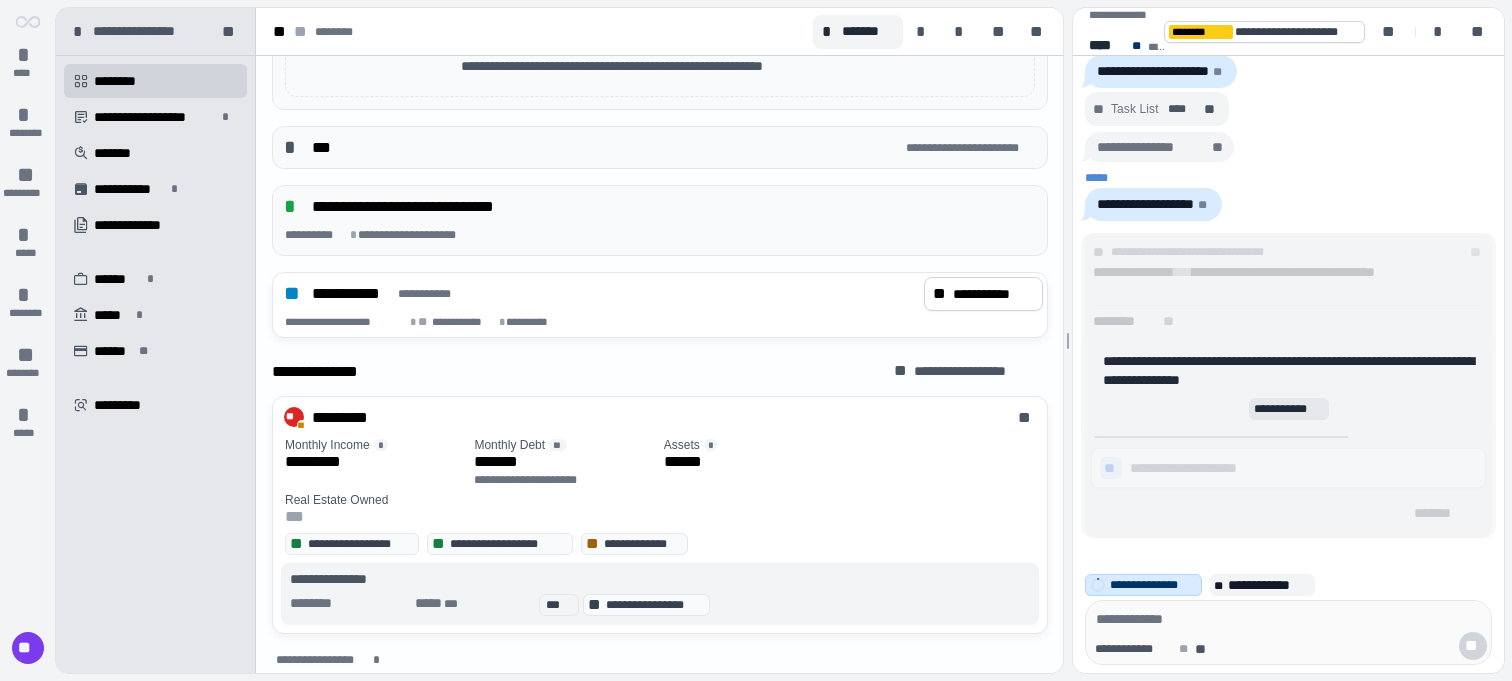scroll, scrollTop: 728, scrollLeft: 0, axis: vertical 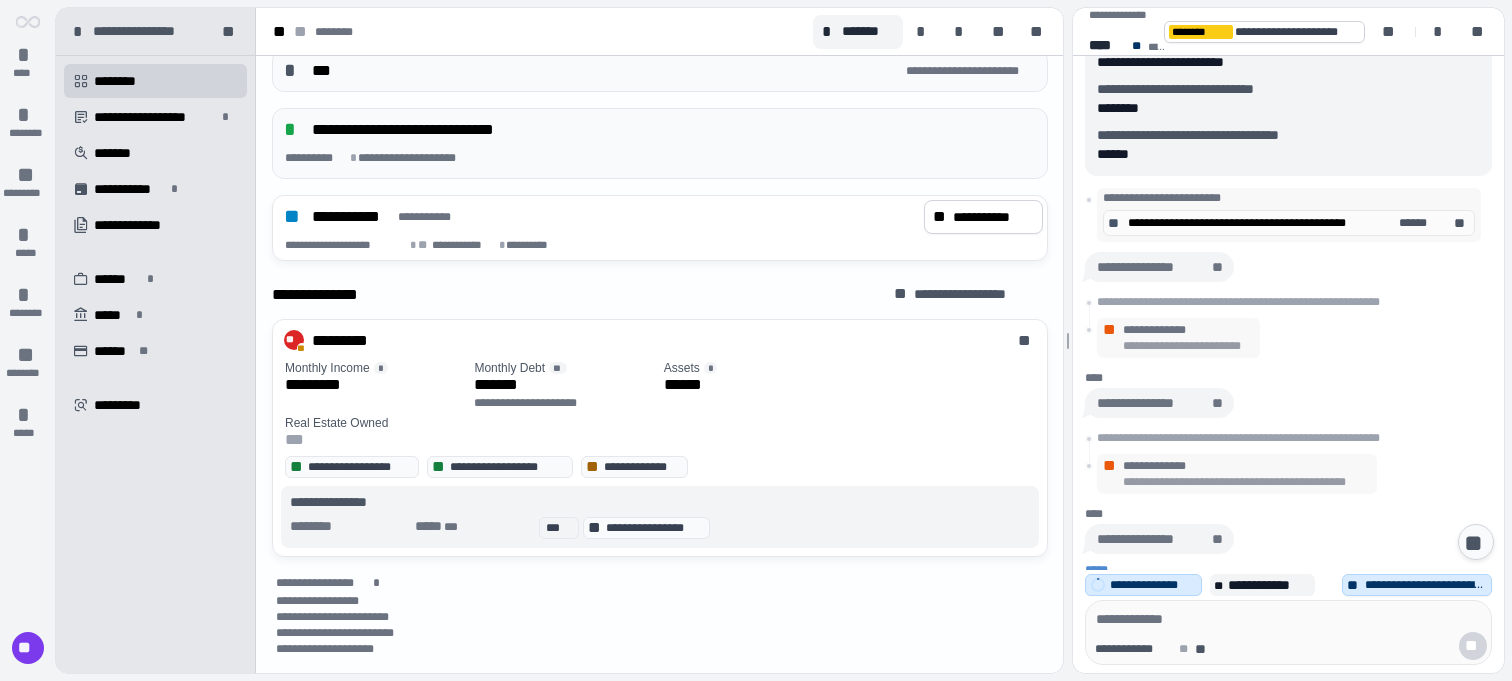 click on "**********" at bounding box center (1247, 482) 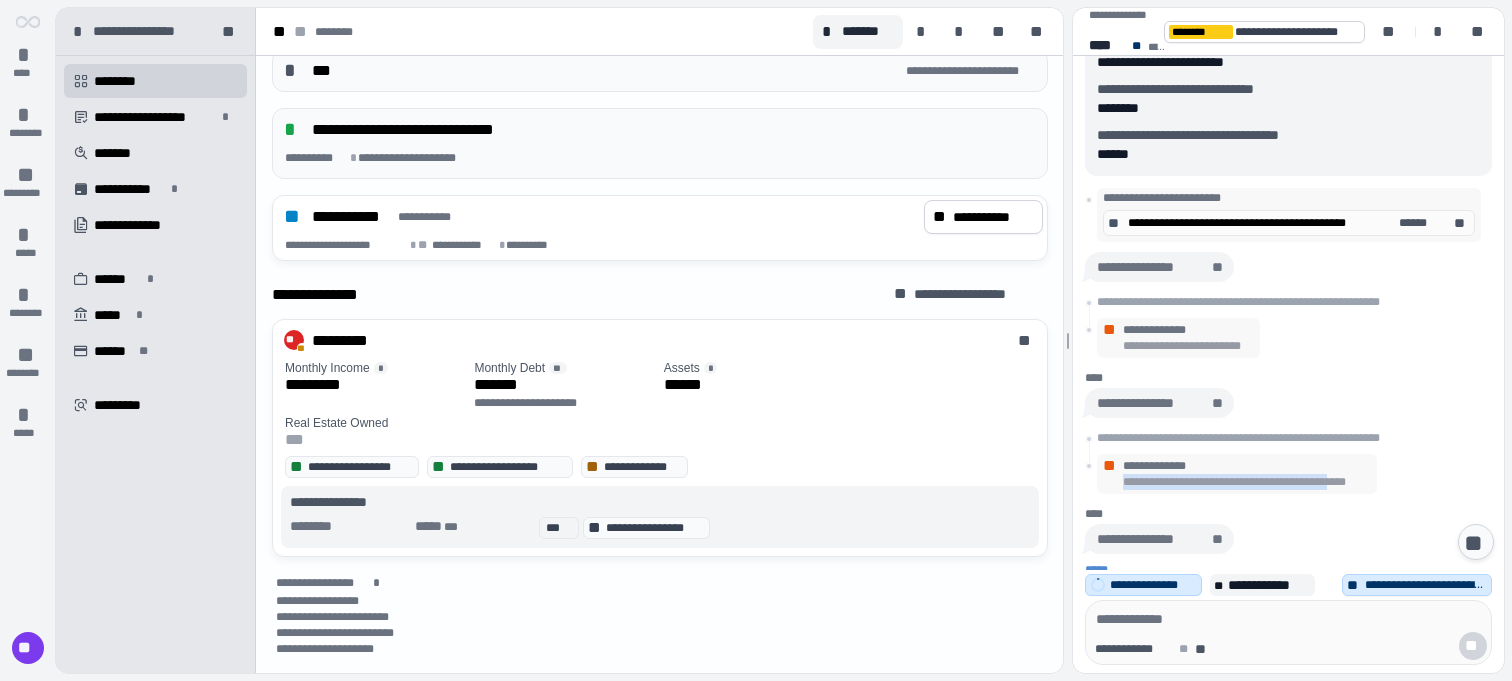drag, startPoint x: 1120, startPoint y: 422, endPoint x: 1350, endPoint y: 425, distance: 230.01956 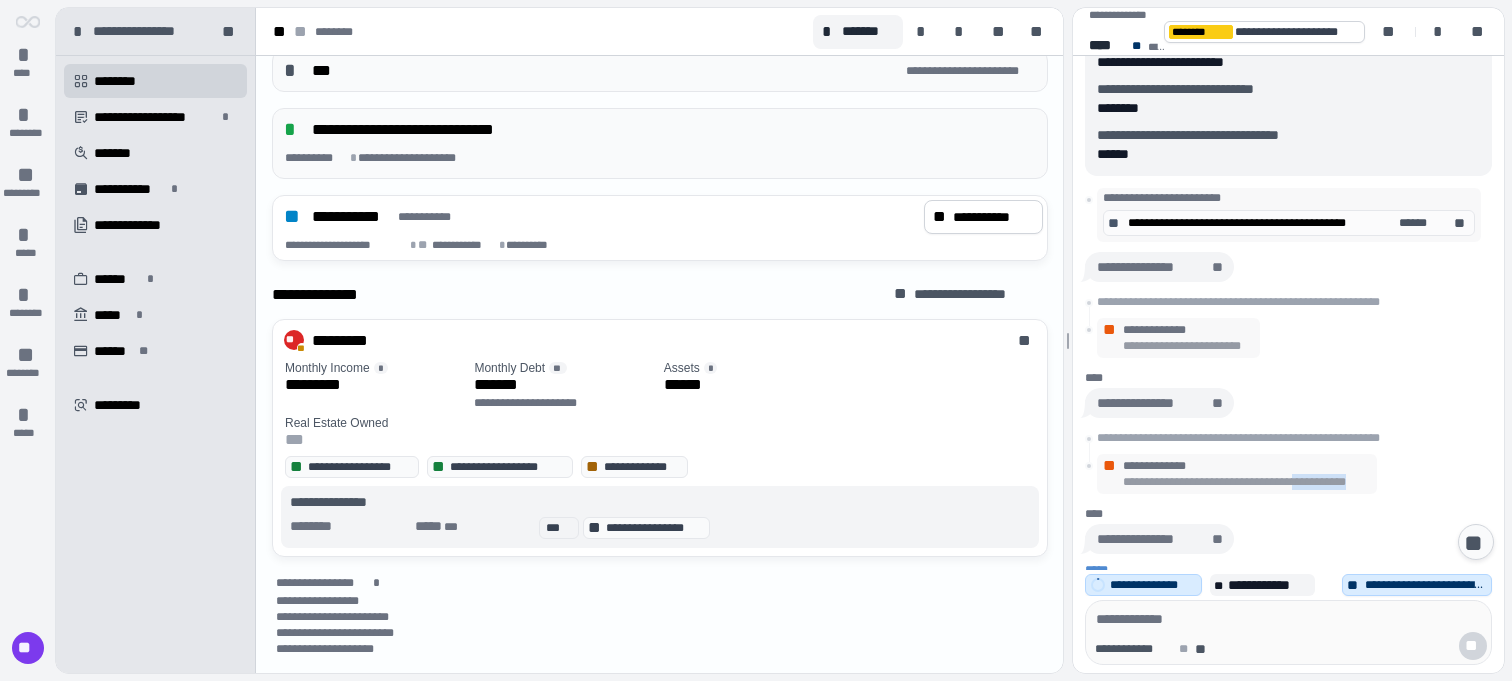 click on "**********" at bounding box center [1247, 482] 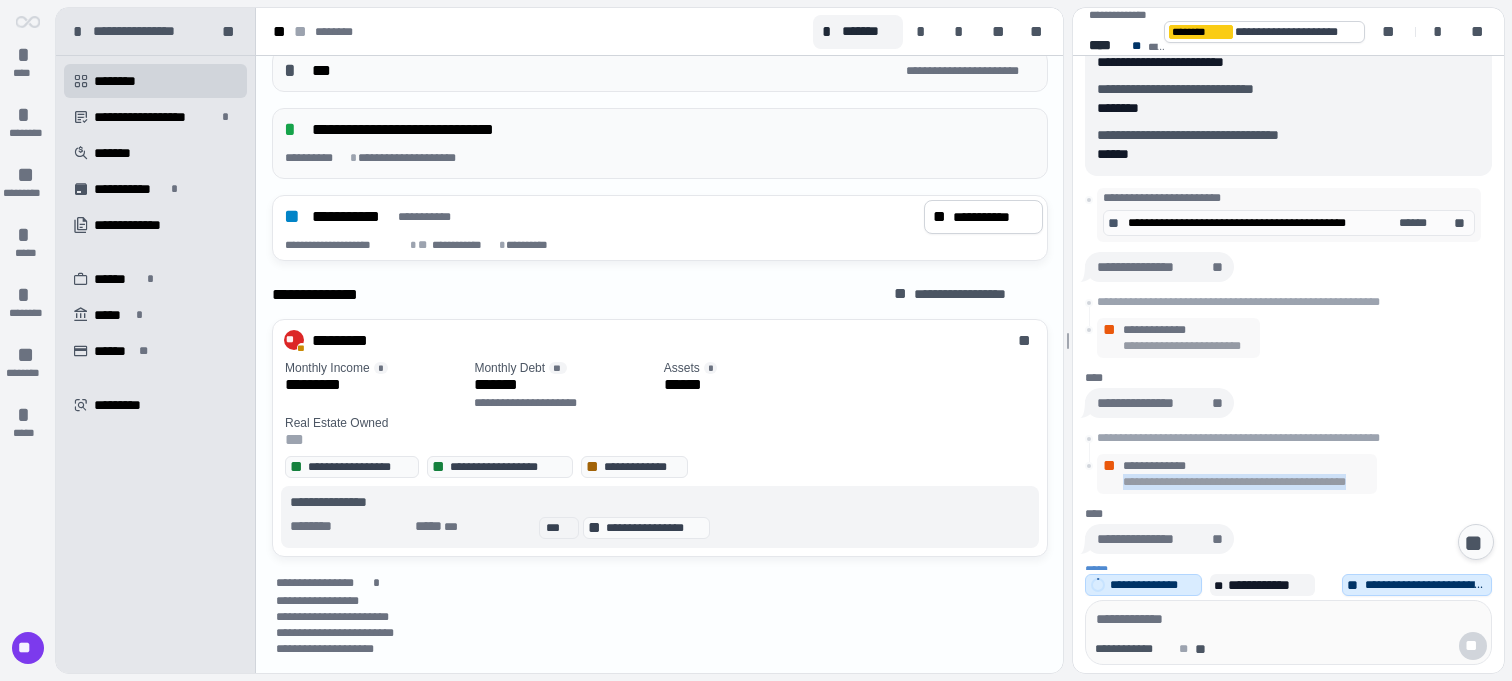 click on "**********" at bounding box center [1247, 482] 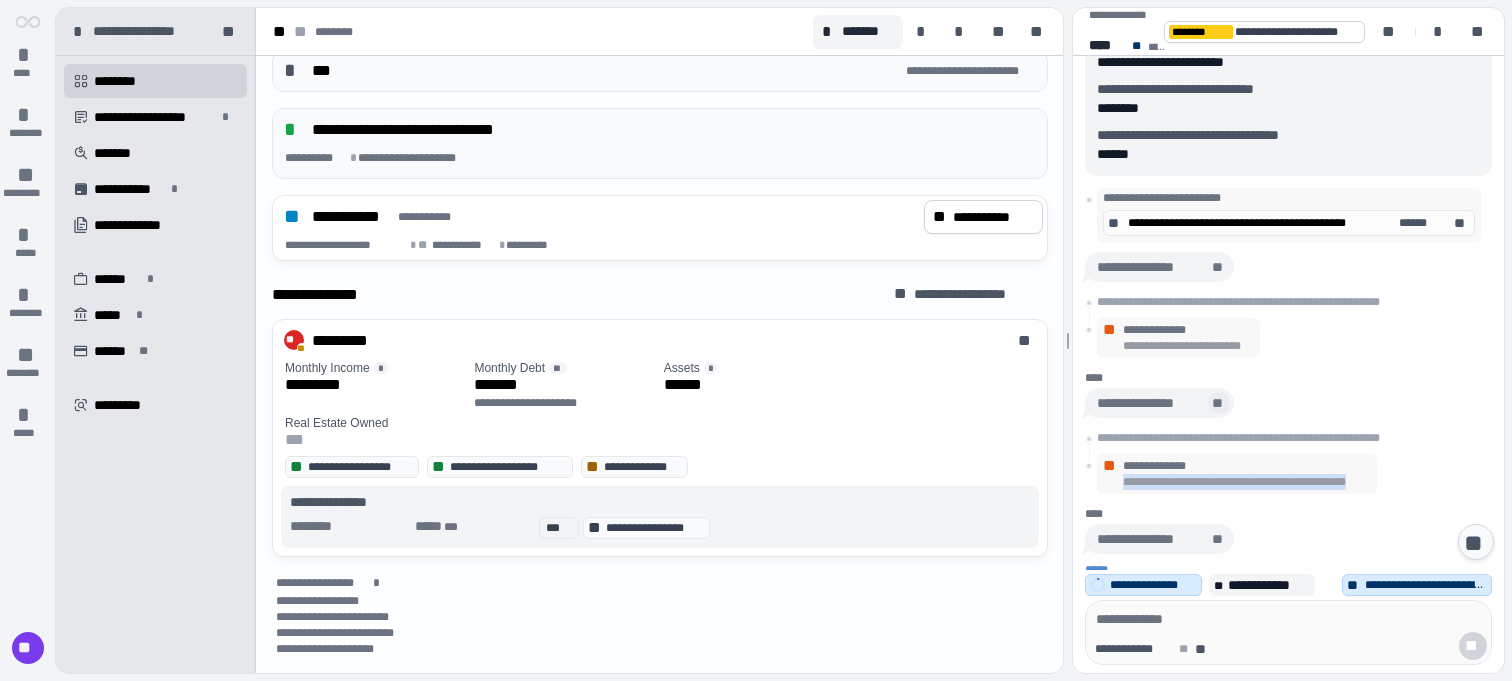 click on "**" at bounding box center (1218, 403) 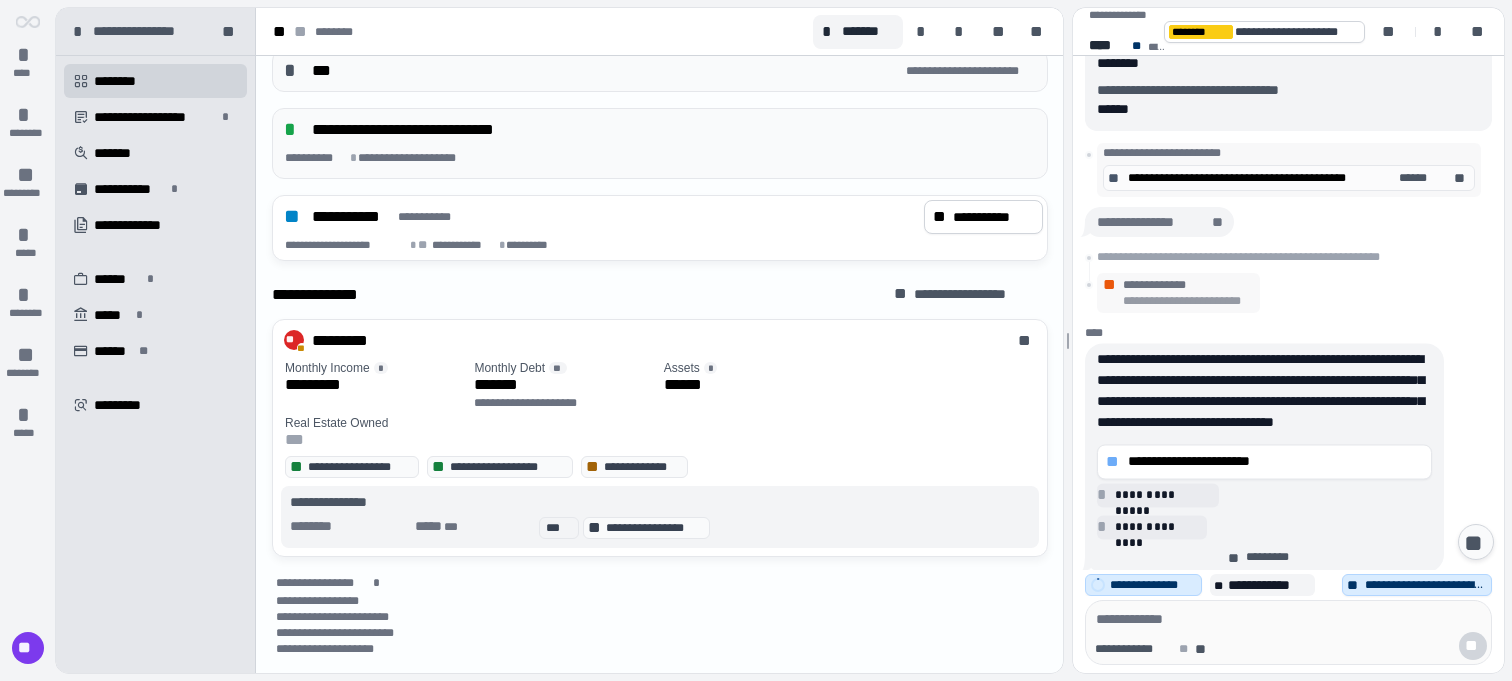 scroll, scrollTop: 1708, scrollLeft: 0, axis: vertical 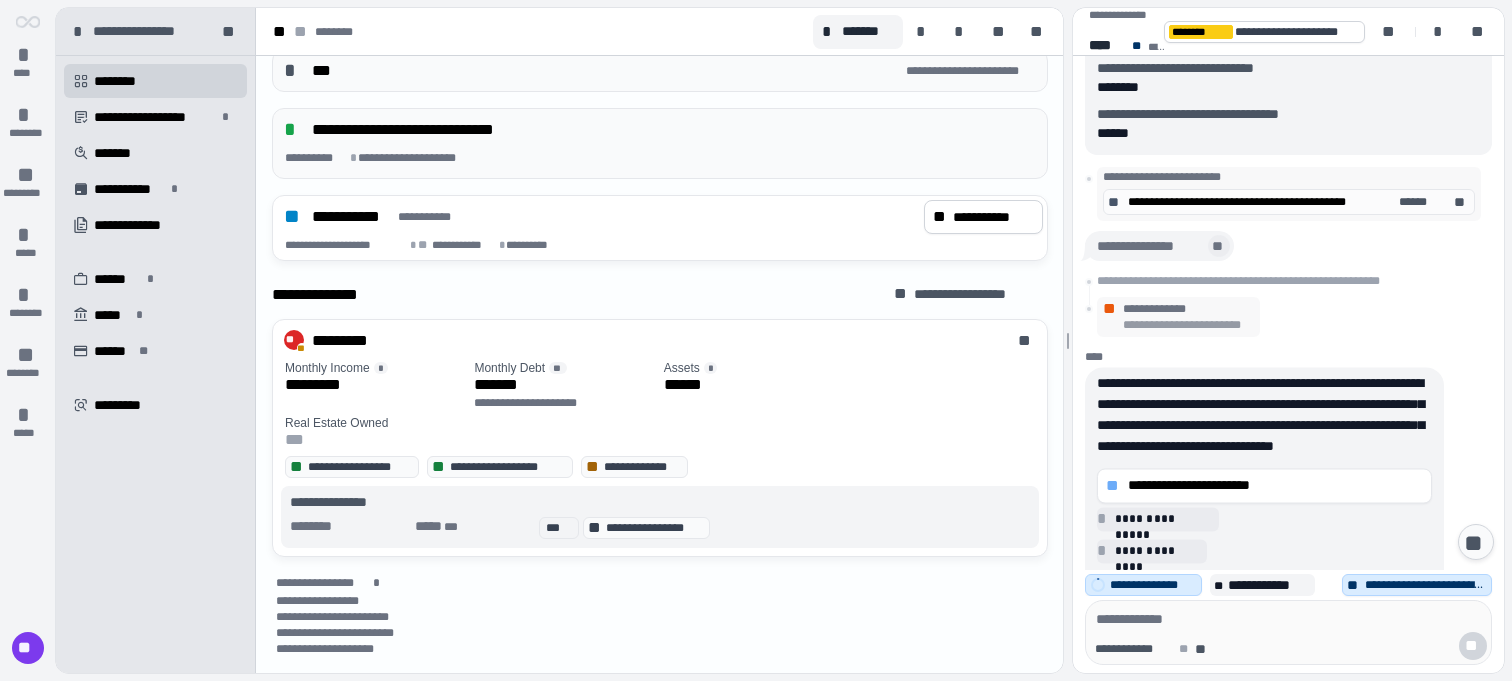 click on "**" at bounding box center (1218, 247) 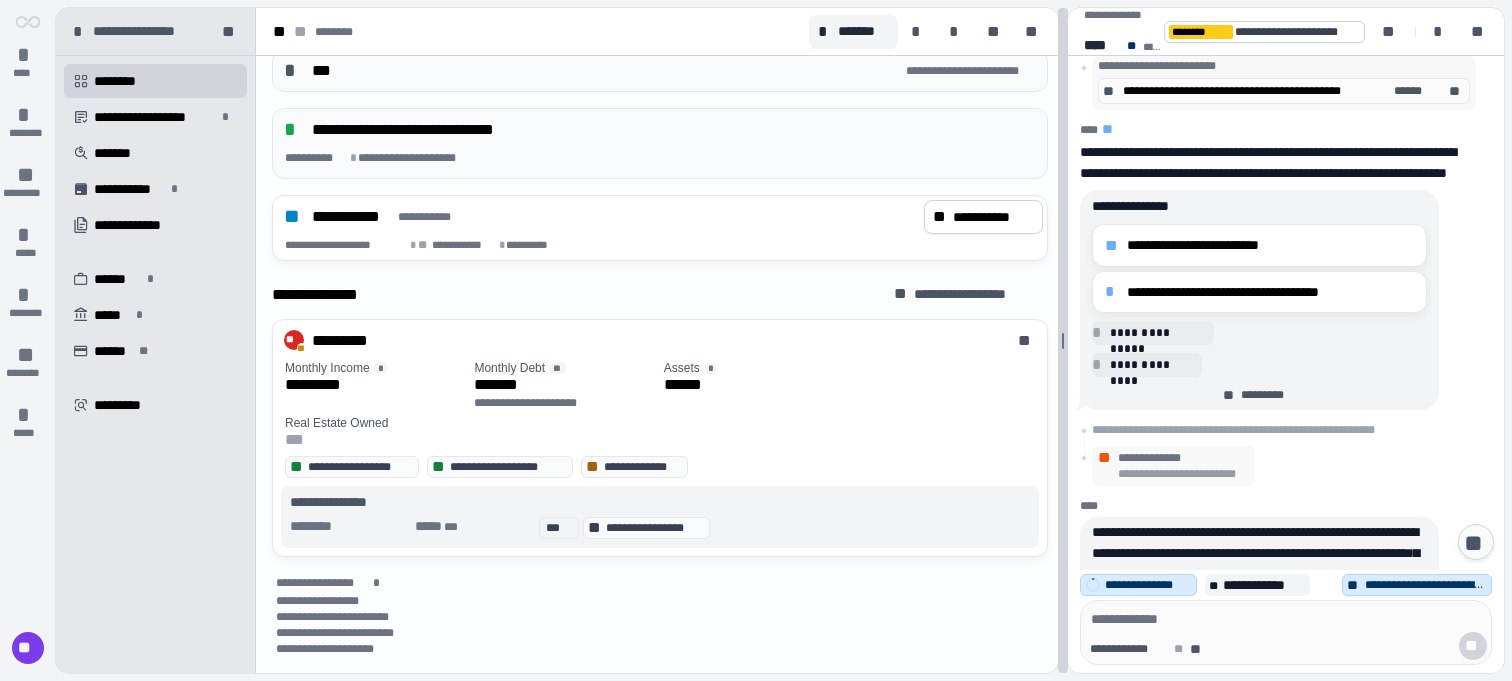 scroll, scrollTop: 1725, scrollLeft: 0, axis: vertical 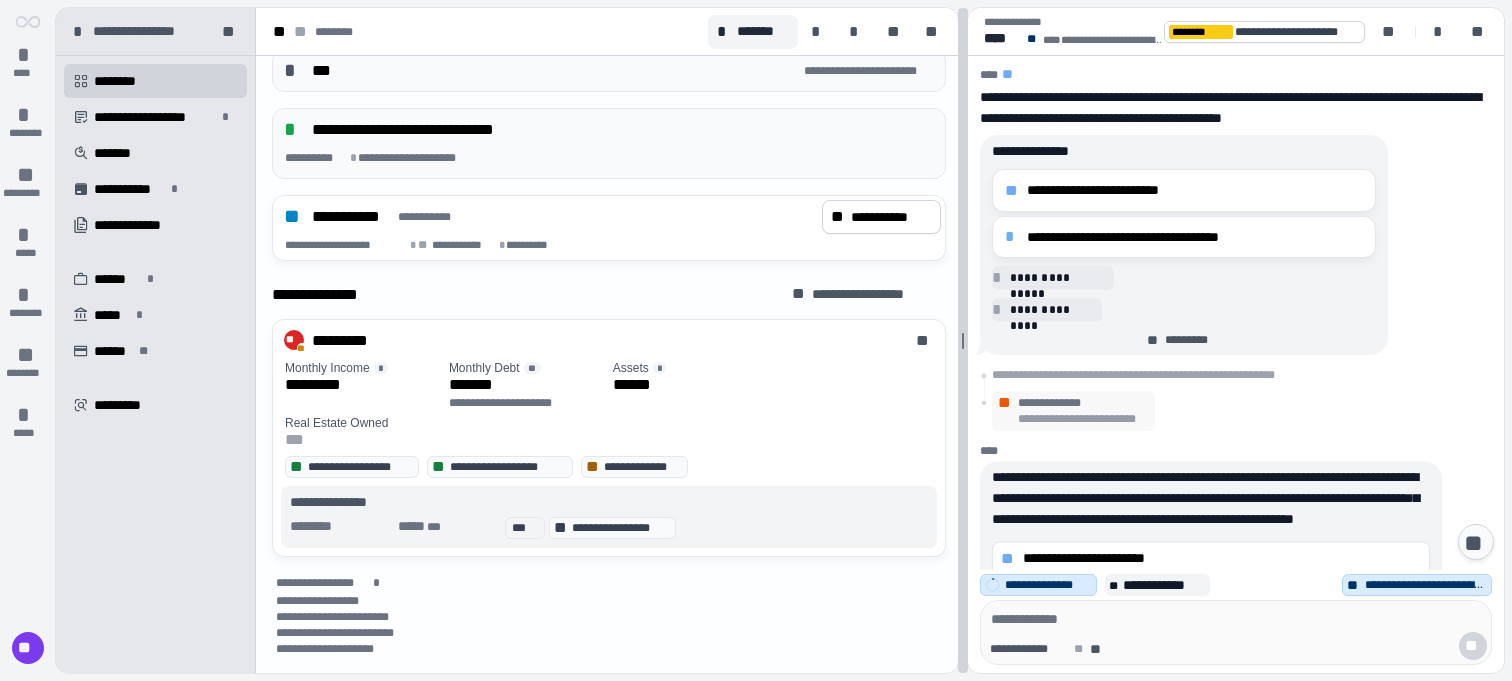 click at bounding box center (963, 340) 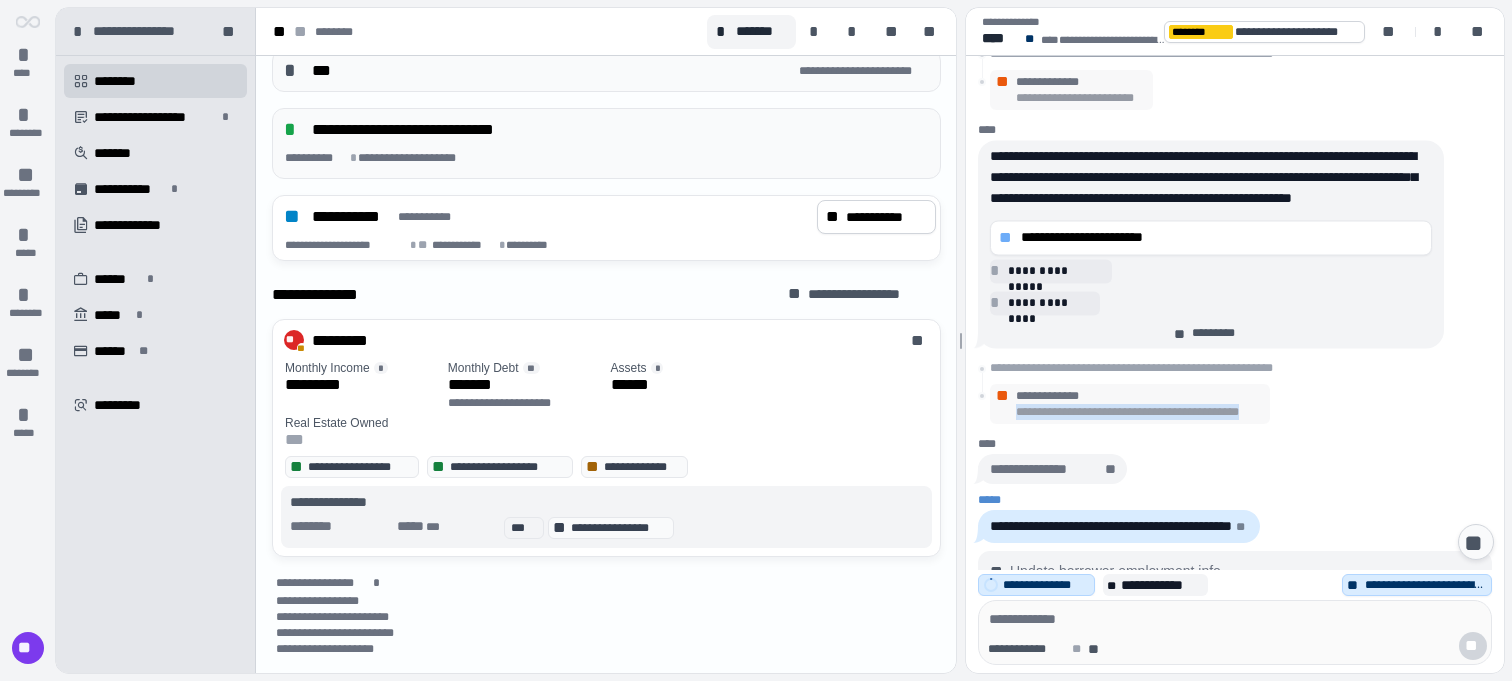 scroll, scrollTop: 1390, scrollLeft: 0, axis: vertical 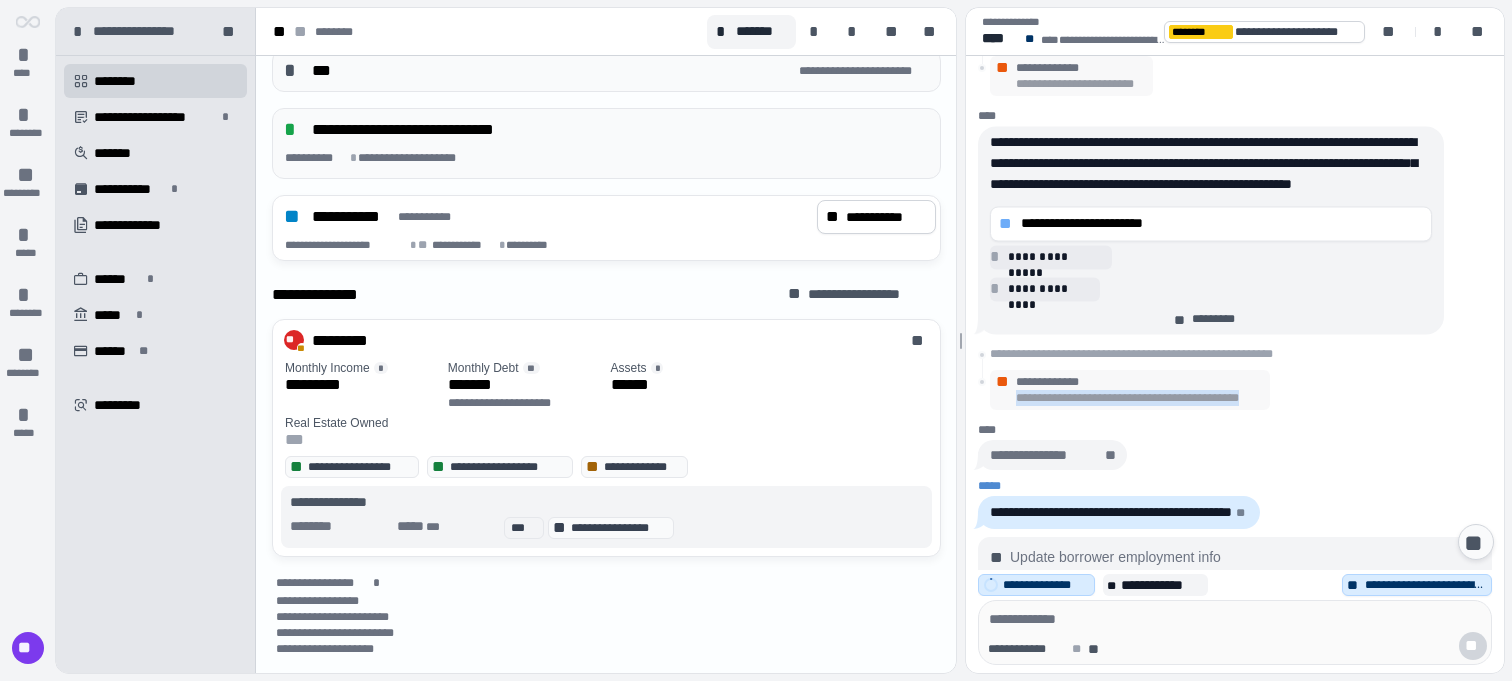 click on "**********" at bounding box center (1140, 398) 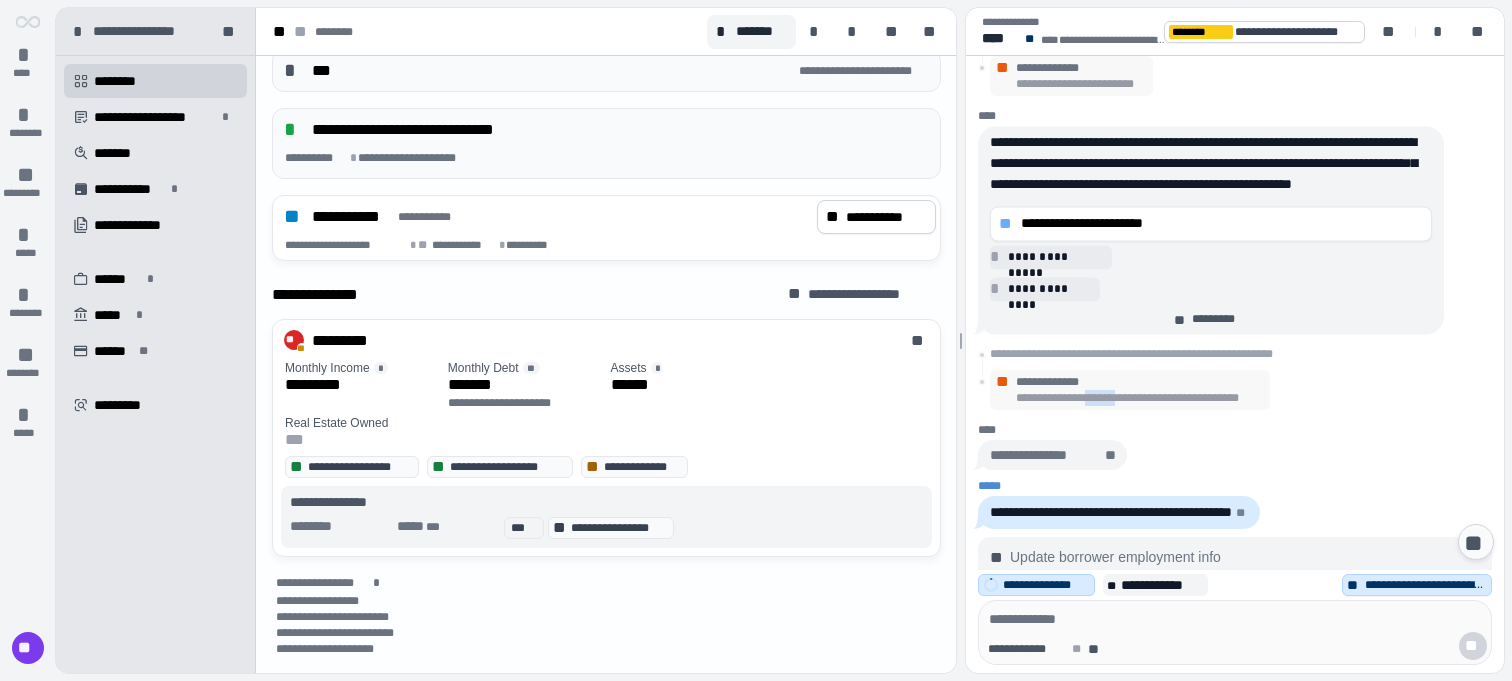 click on "**********" at bounding box center (1140, 398) 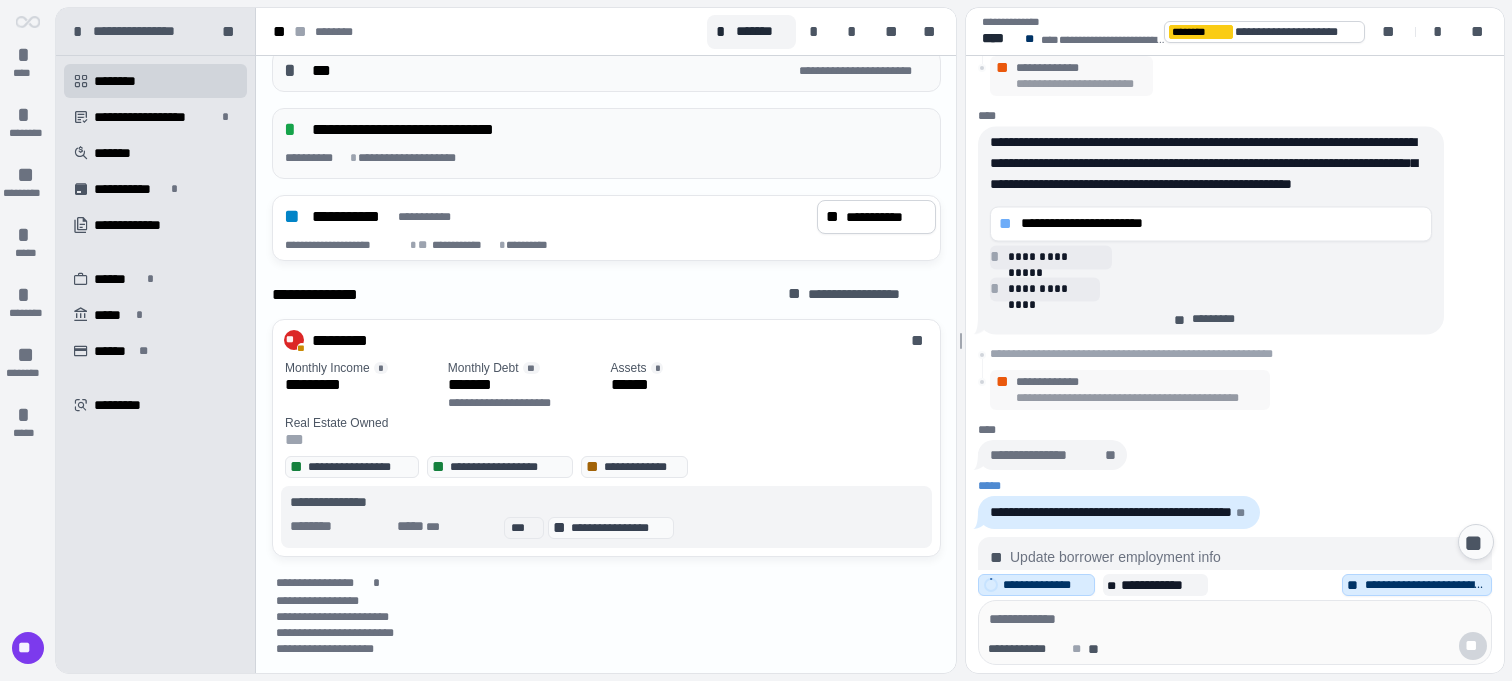 click on "**********" at bounding box center [1140, 398] 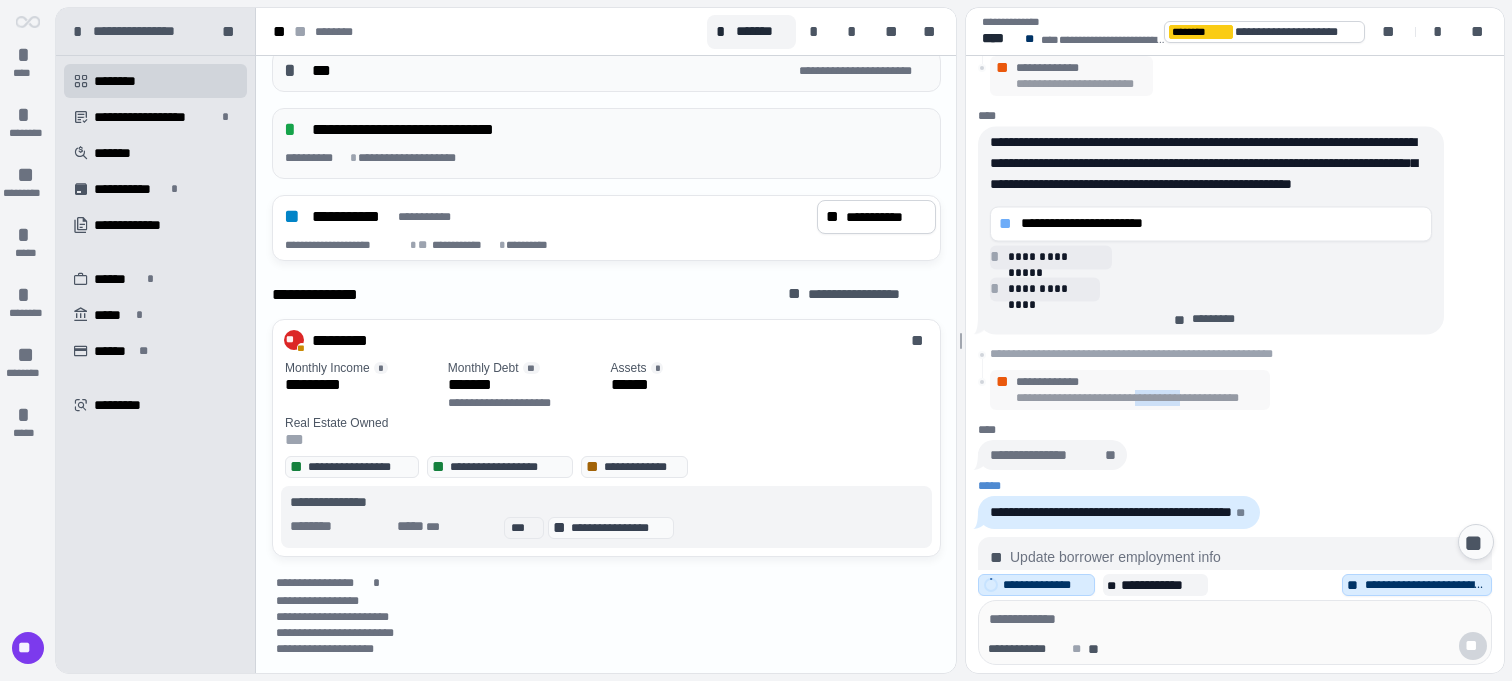 click on "**********" at bounding box center [1140, 398] 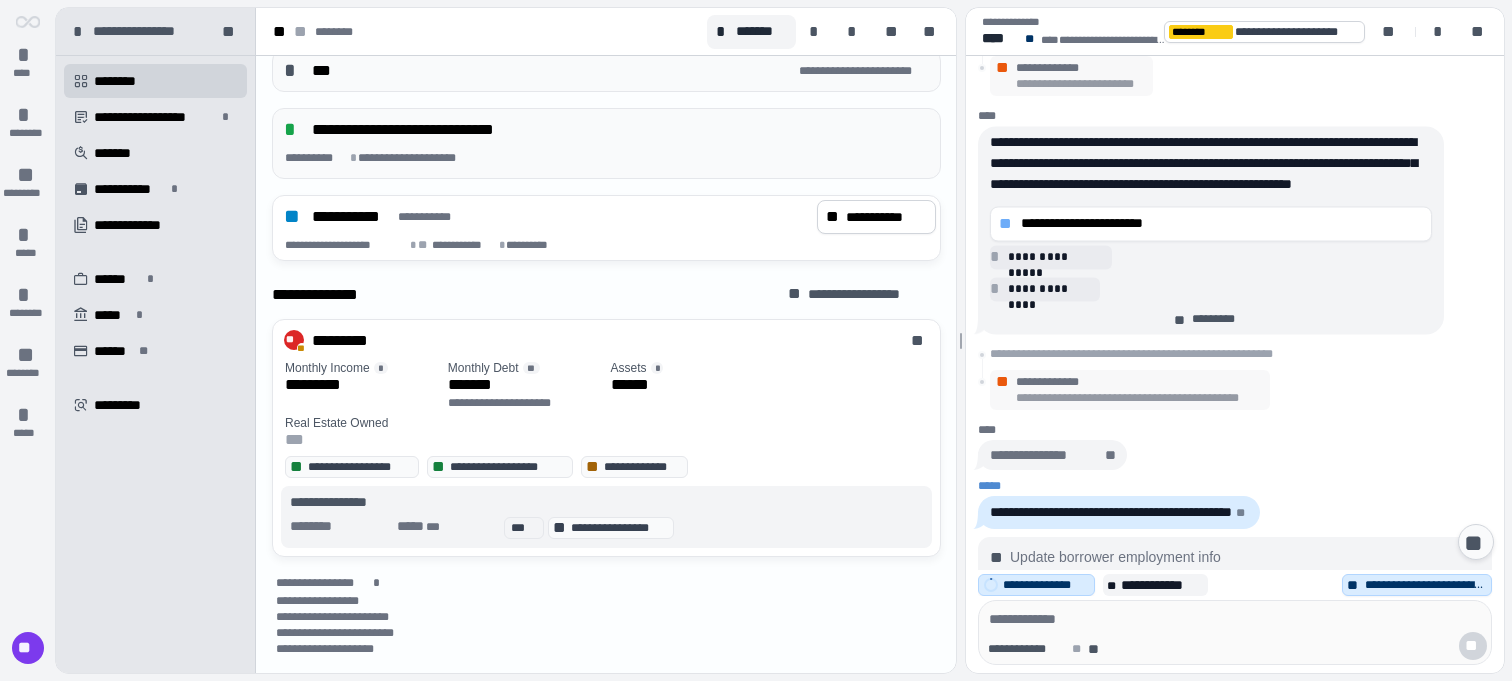 click on "**********" at bounding box center (1140, 398) 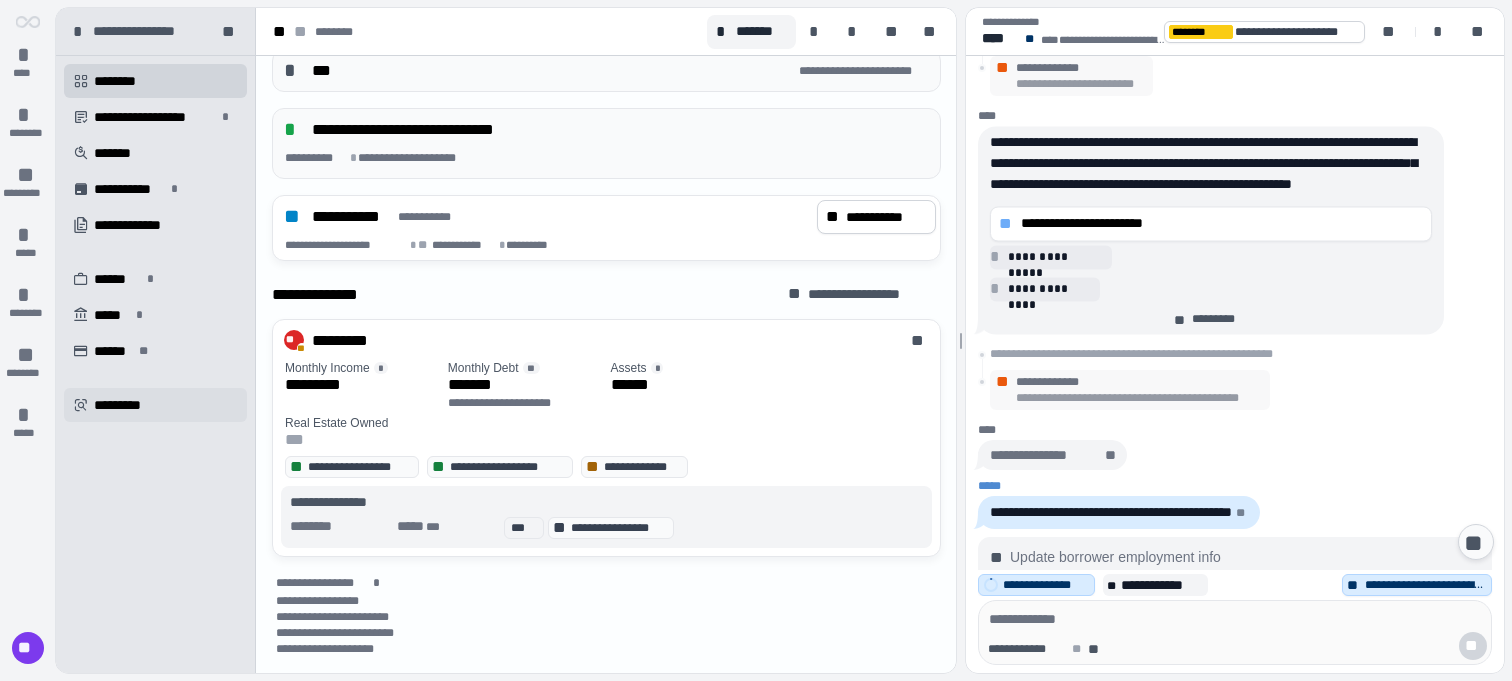 click on " *********" at bounding box center (155, 405) 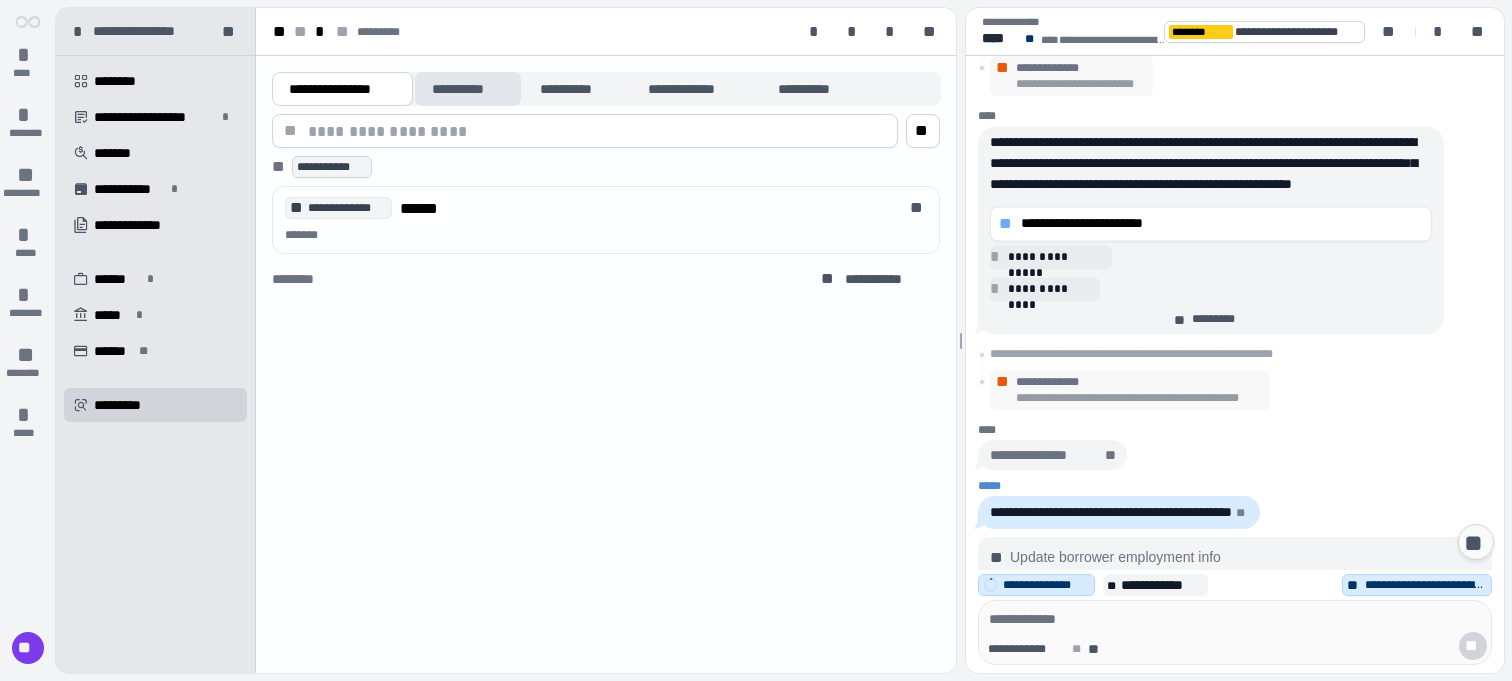 click on "**********" at bounding box center [468, 89] 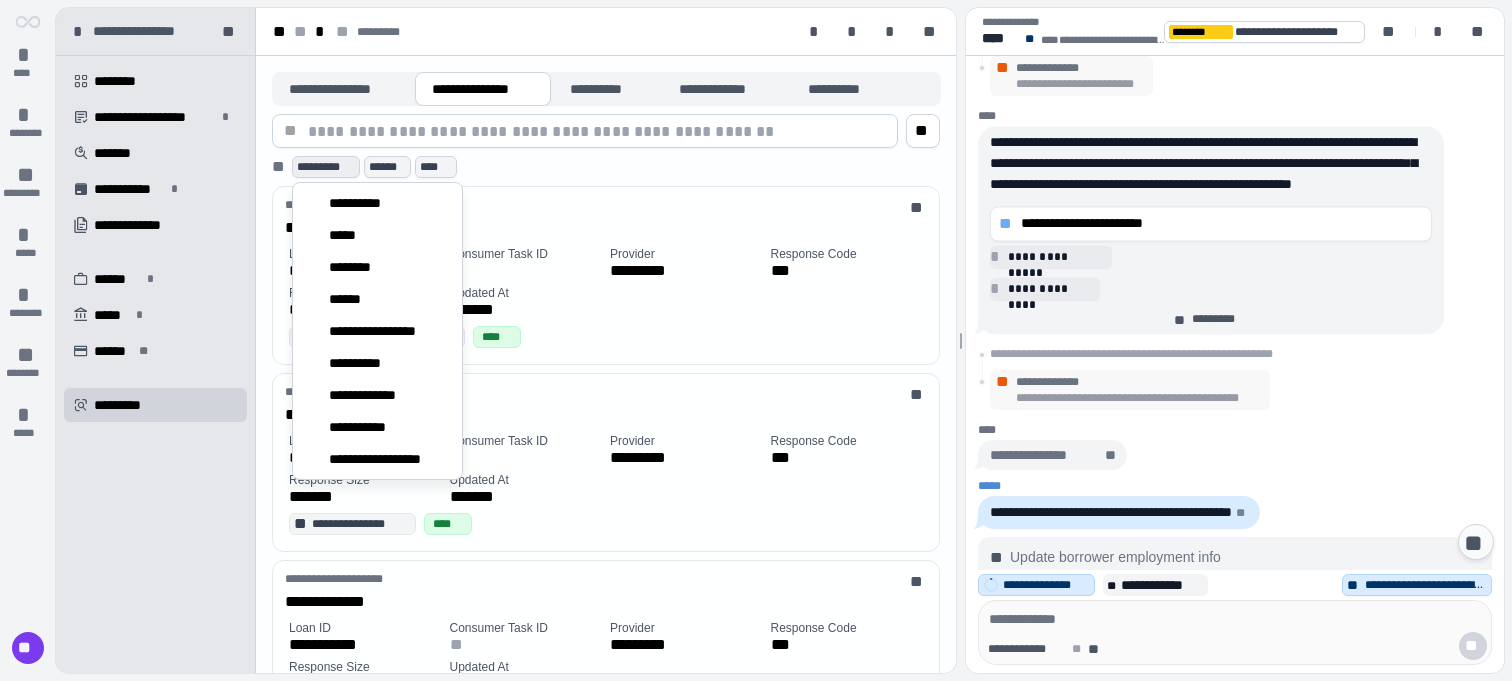 click on "*********" at bounding box center [326, 167] 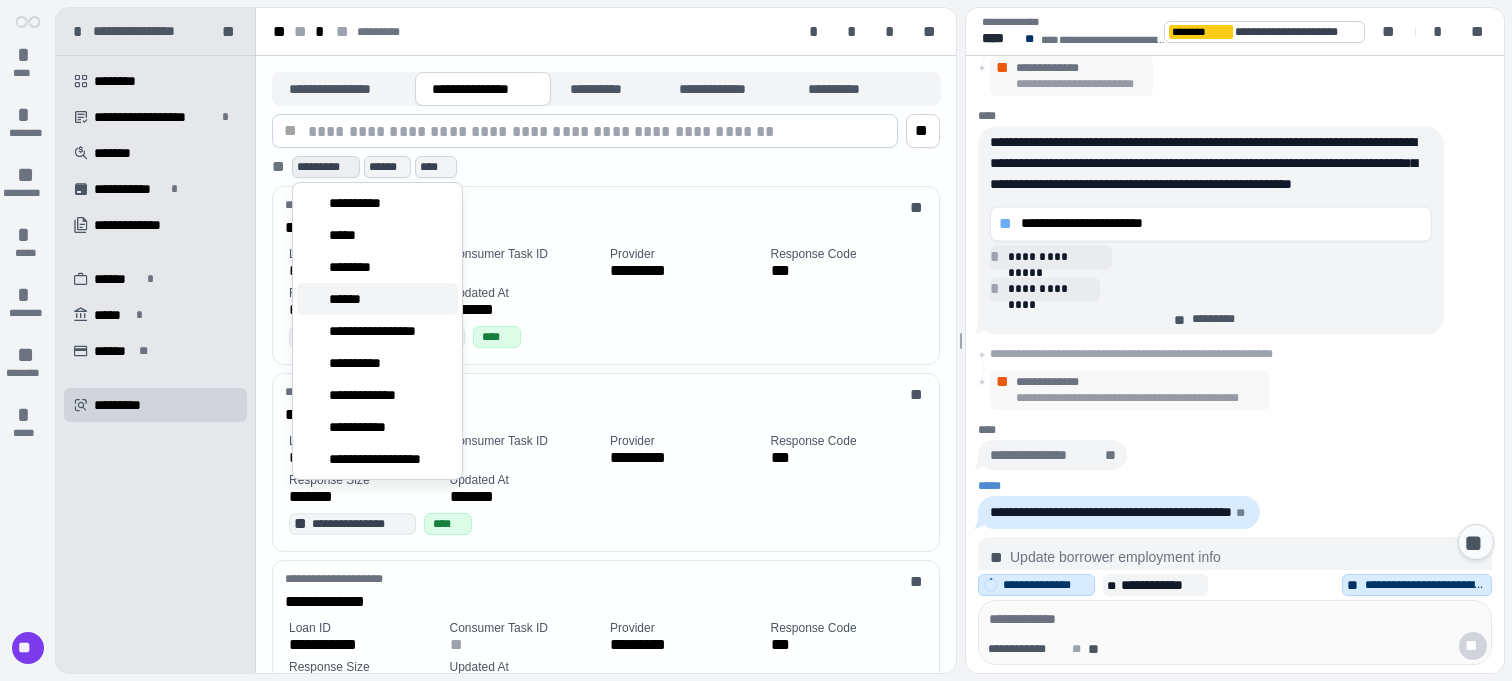 click on "******" at bounding box center (377, 299) 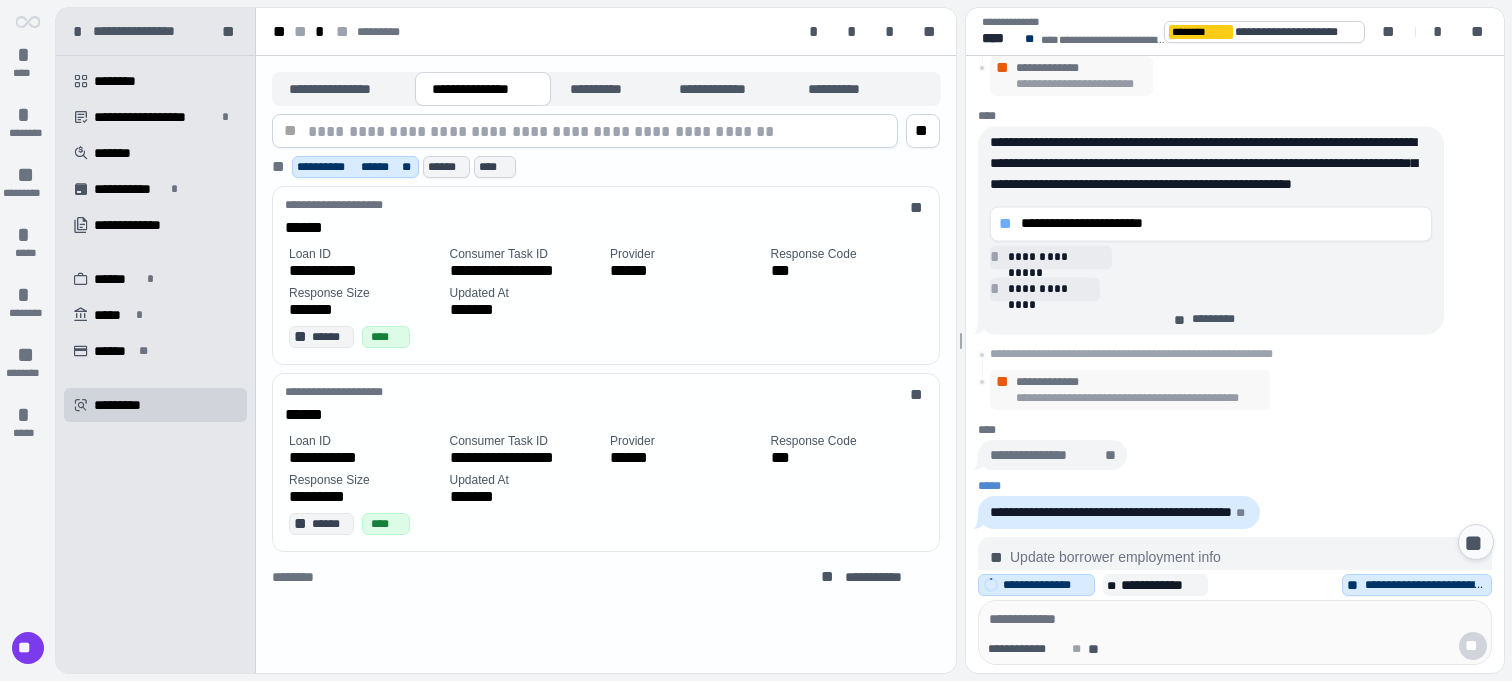 click on "**********" at bounding box center (610, 217) 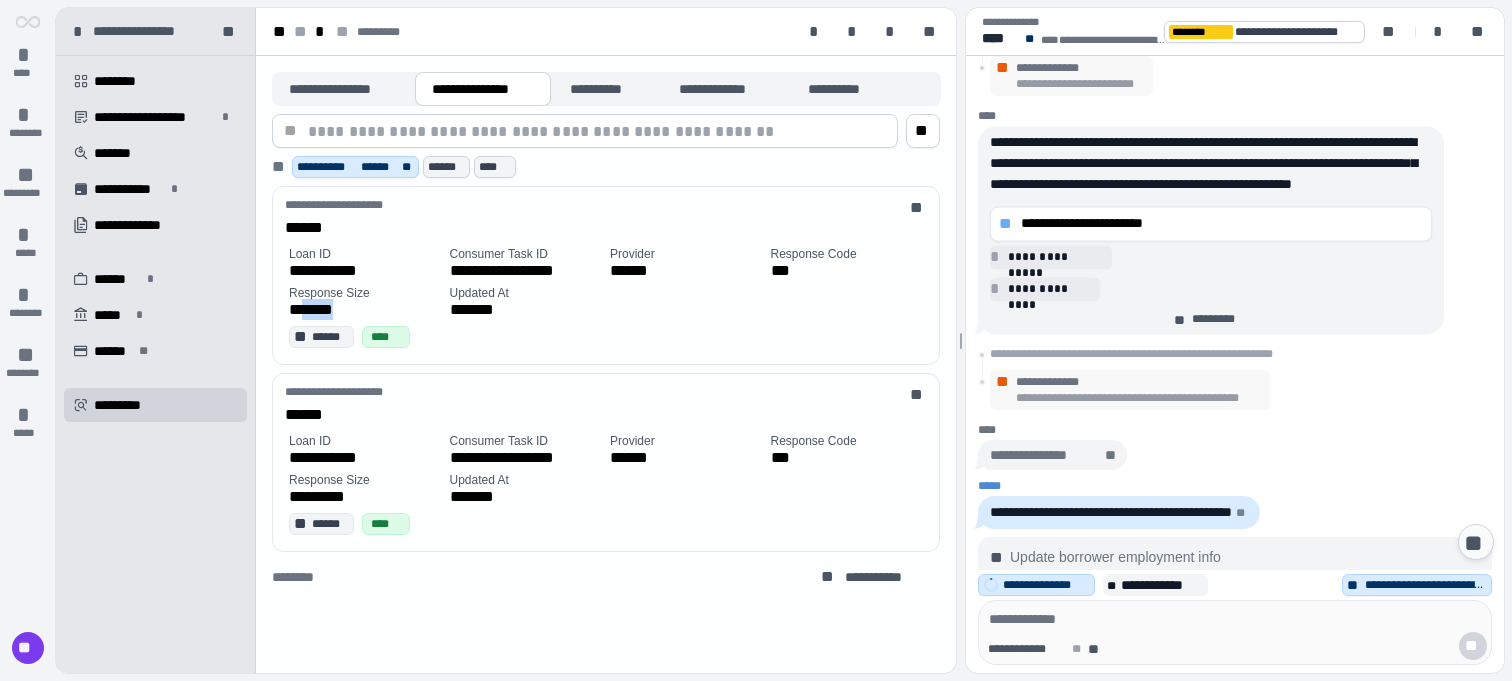 drag, startPoint x: 302, startPoint y: 309, endPoint x: 394, endPoint y: 302, distance: 92.26592 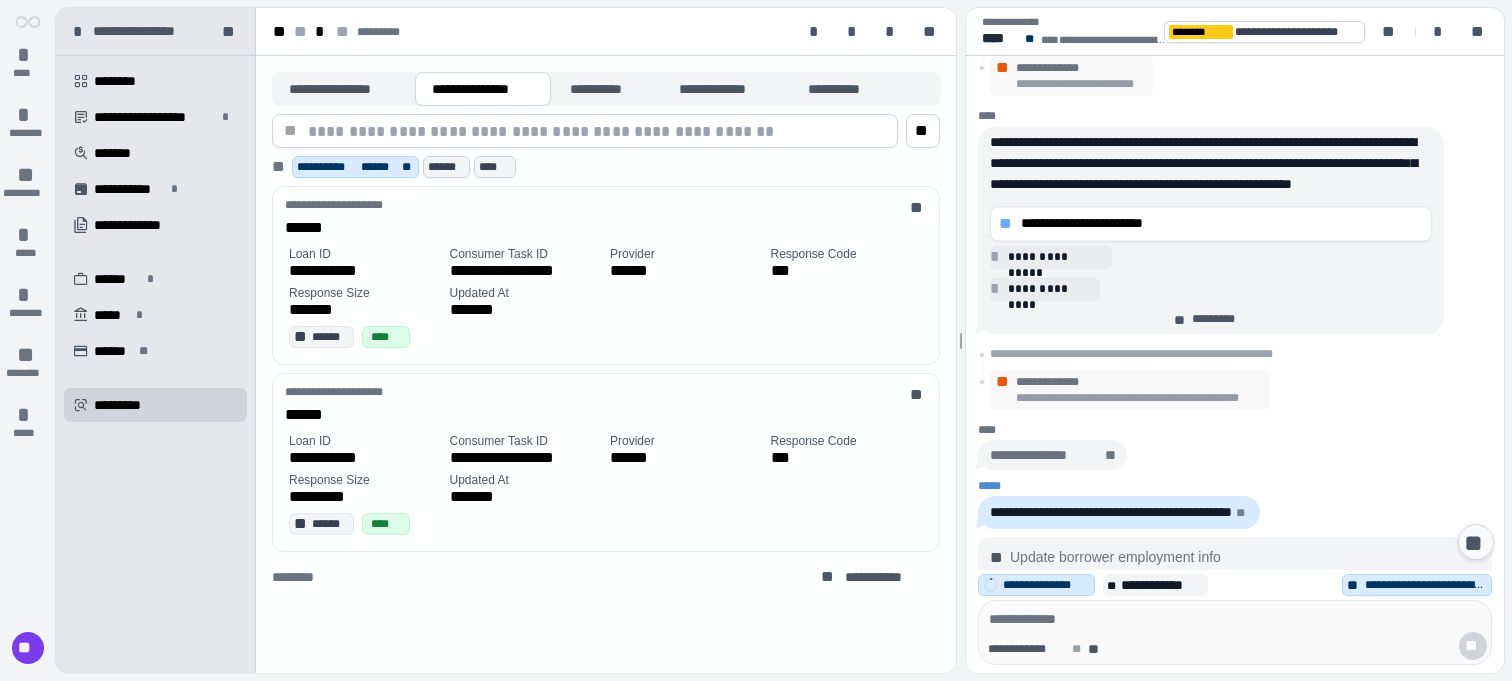 click on "*******" at bounding box center [365, 309] 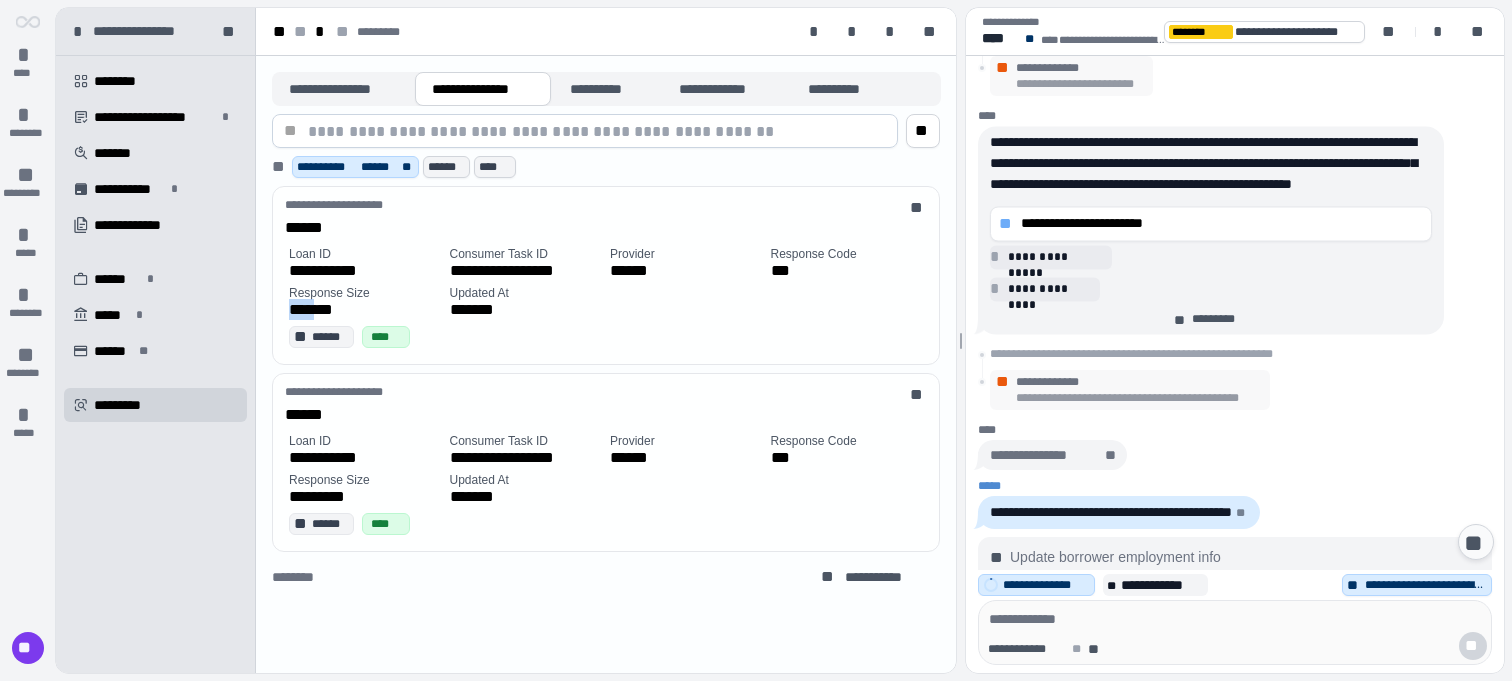 click on "*******" at bounding box center [316, 309] 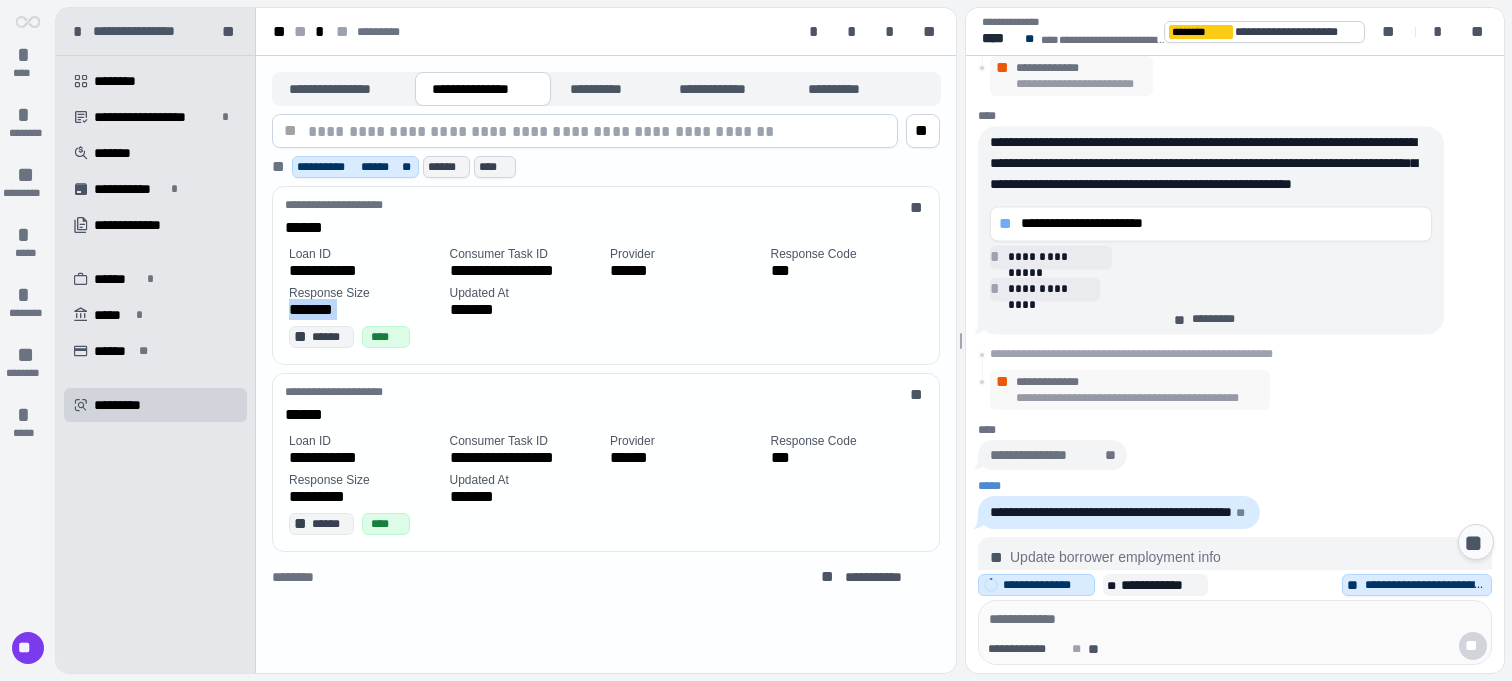 click on "*******" at bounding box center [316, 309] 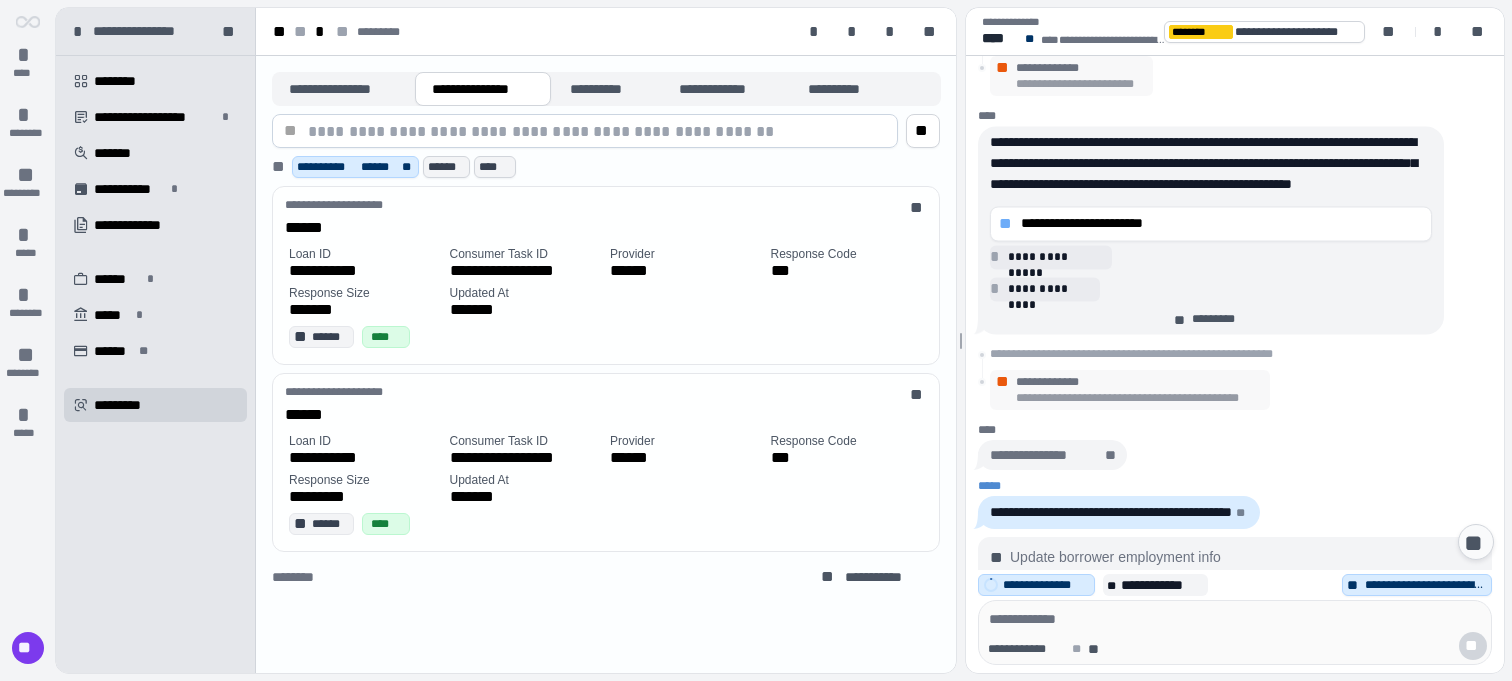 click on "*******" at bounding box center (526, 496) 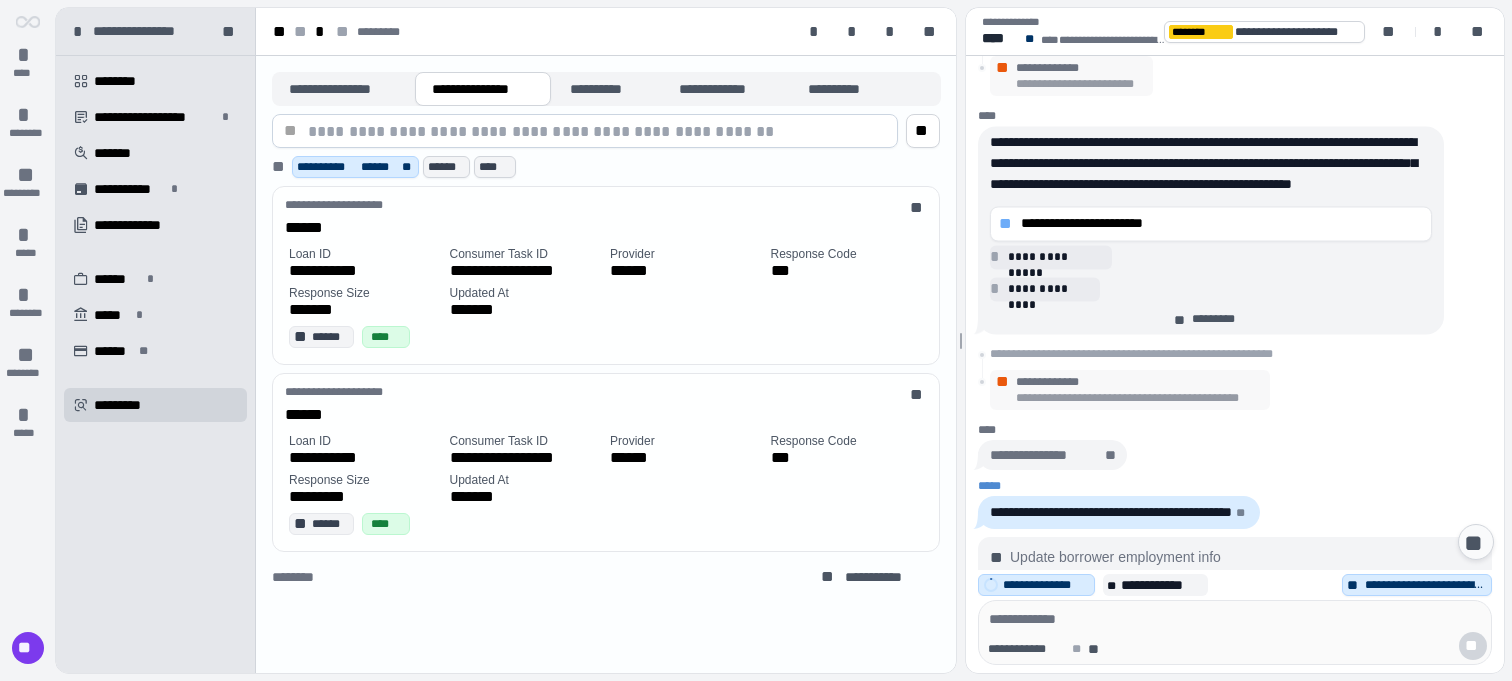 click on "**********" at bounding box center (1140, 398) 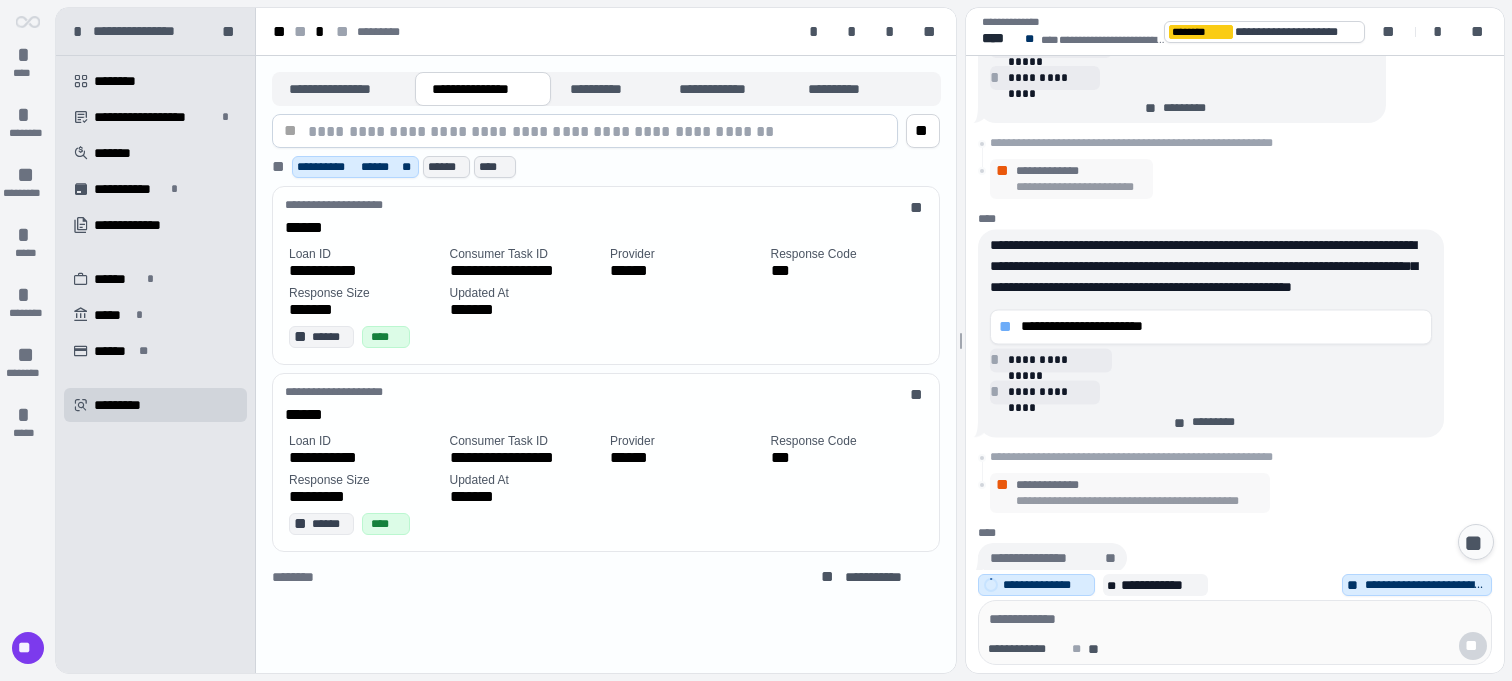 scroll, scrollTop: 1476, scrollLeft: 0, axis: vertical 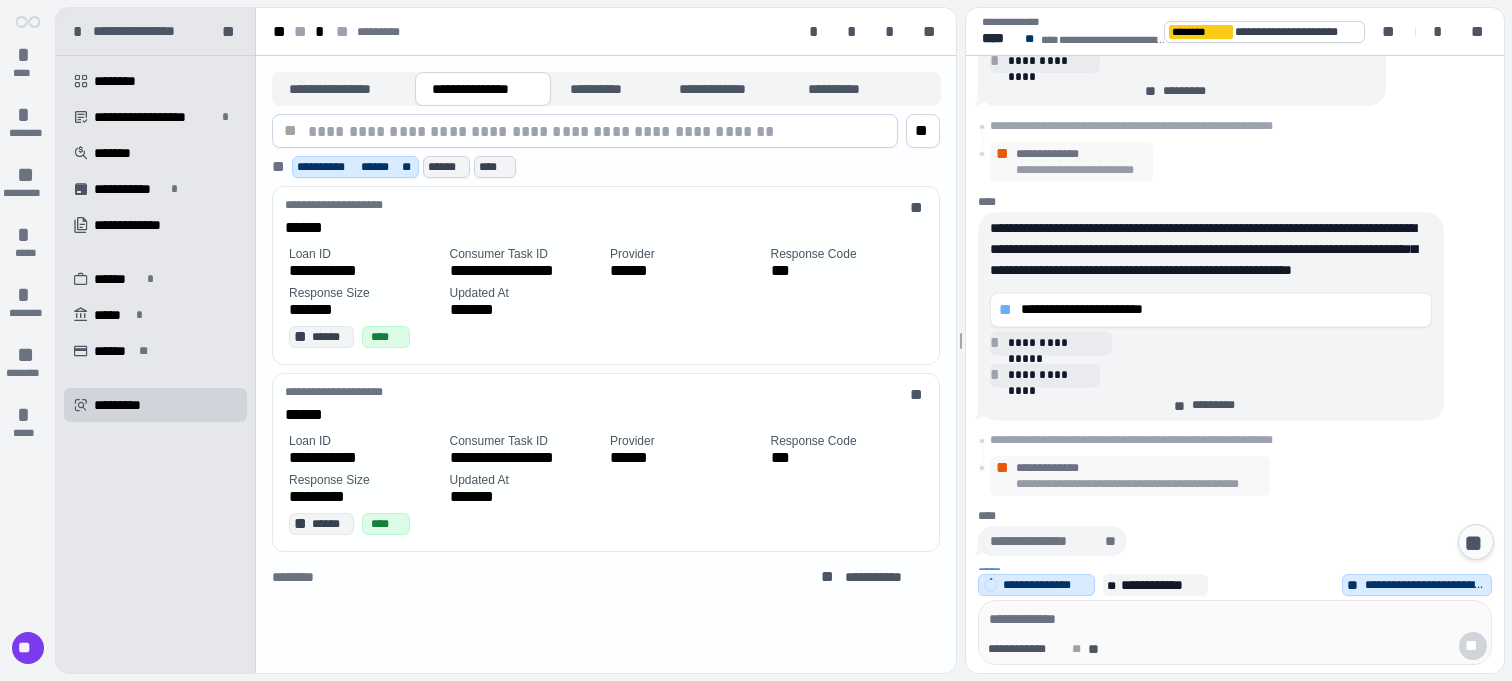 click on "**********" at bounding box center (1140, 484) 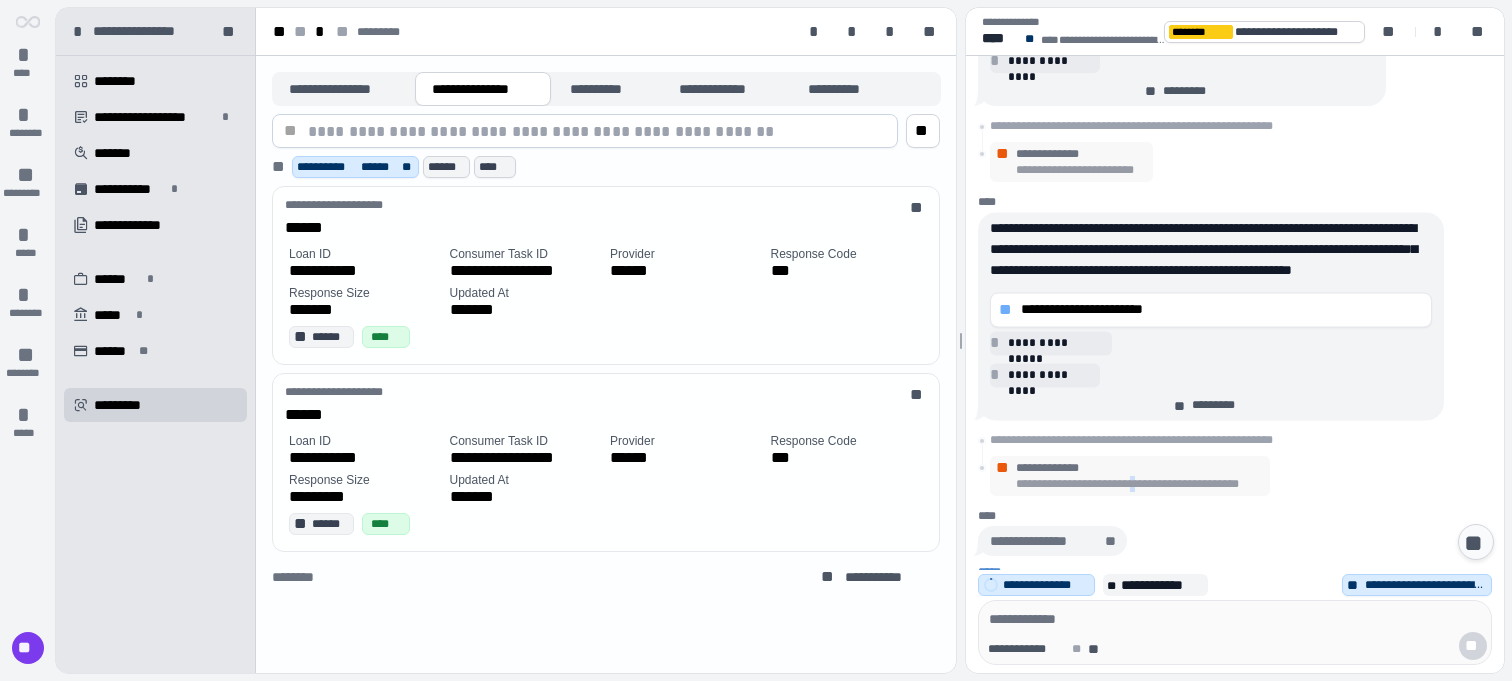 click on "**********" at bounding box center (1140, 484) 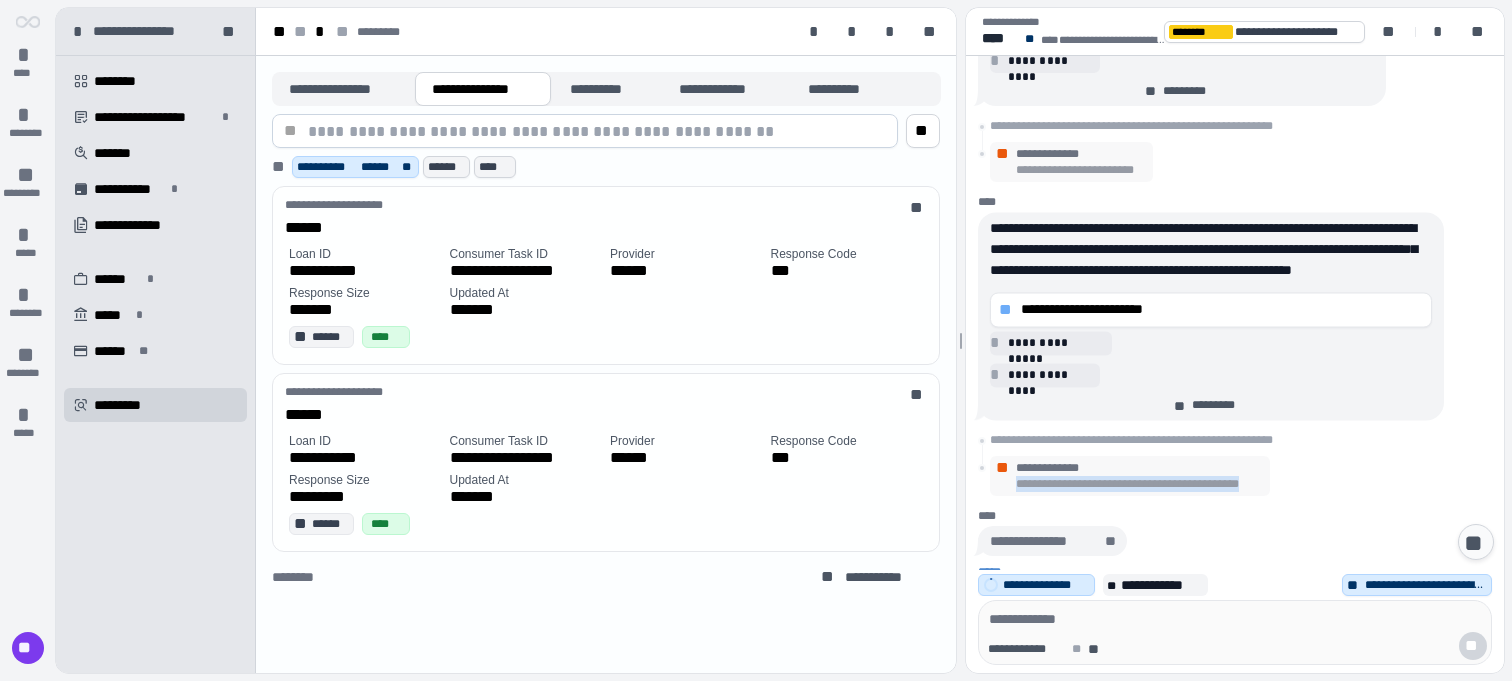 click on "**********" at bounding box center (1140, 484) 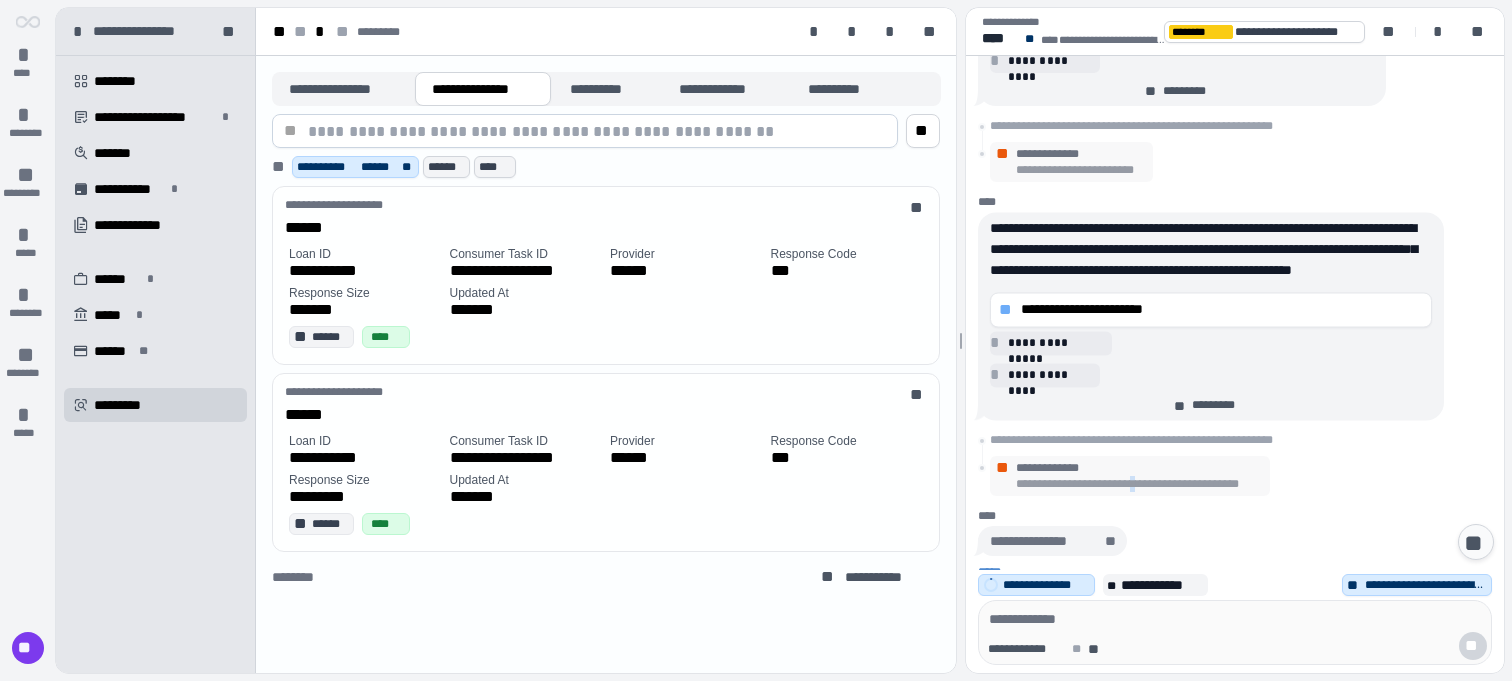 click on "**********" at bounding box center (1140, 484) 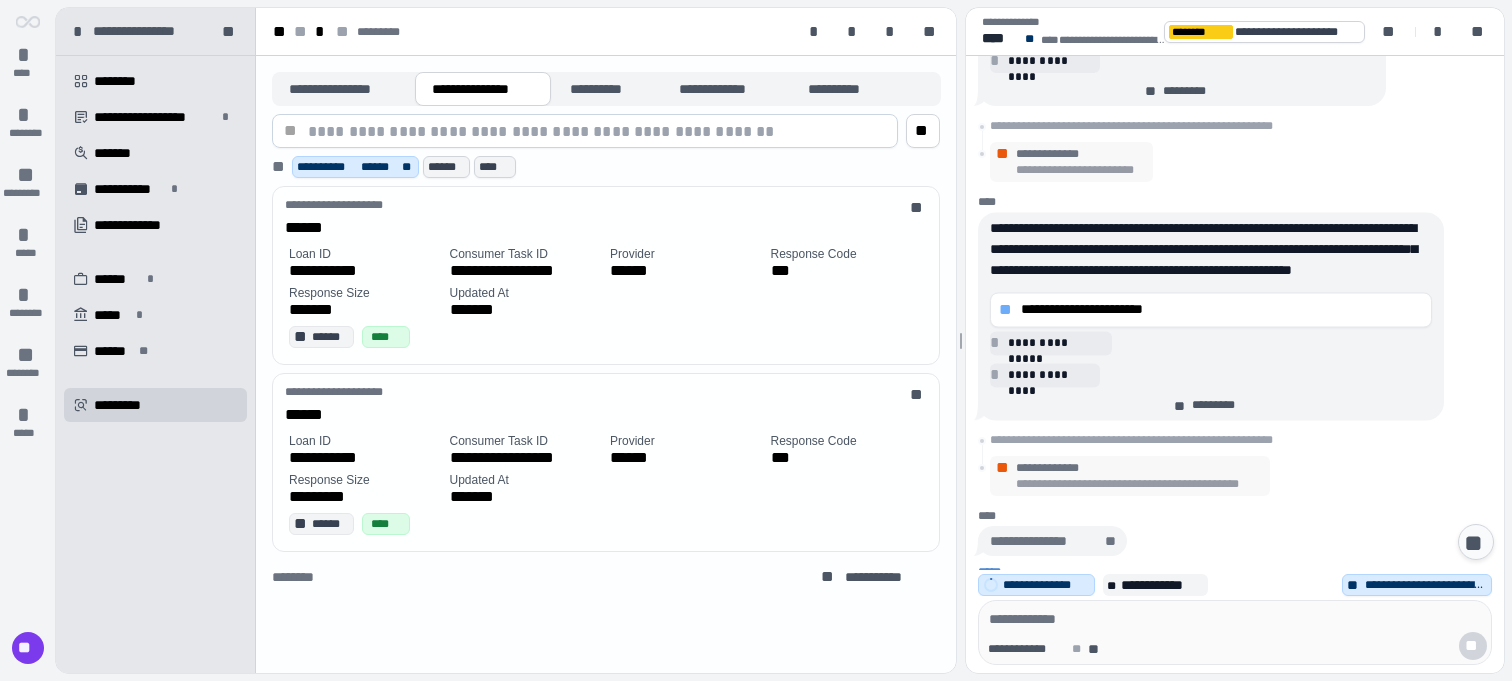 click on "Provider" at bounding box center (686, 254) 